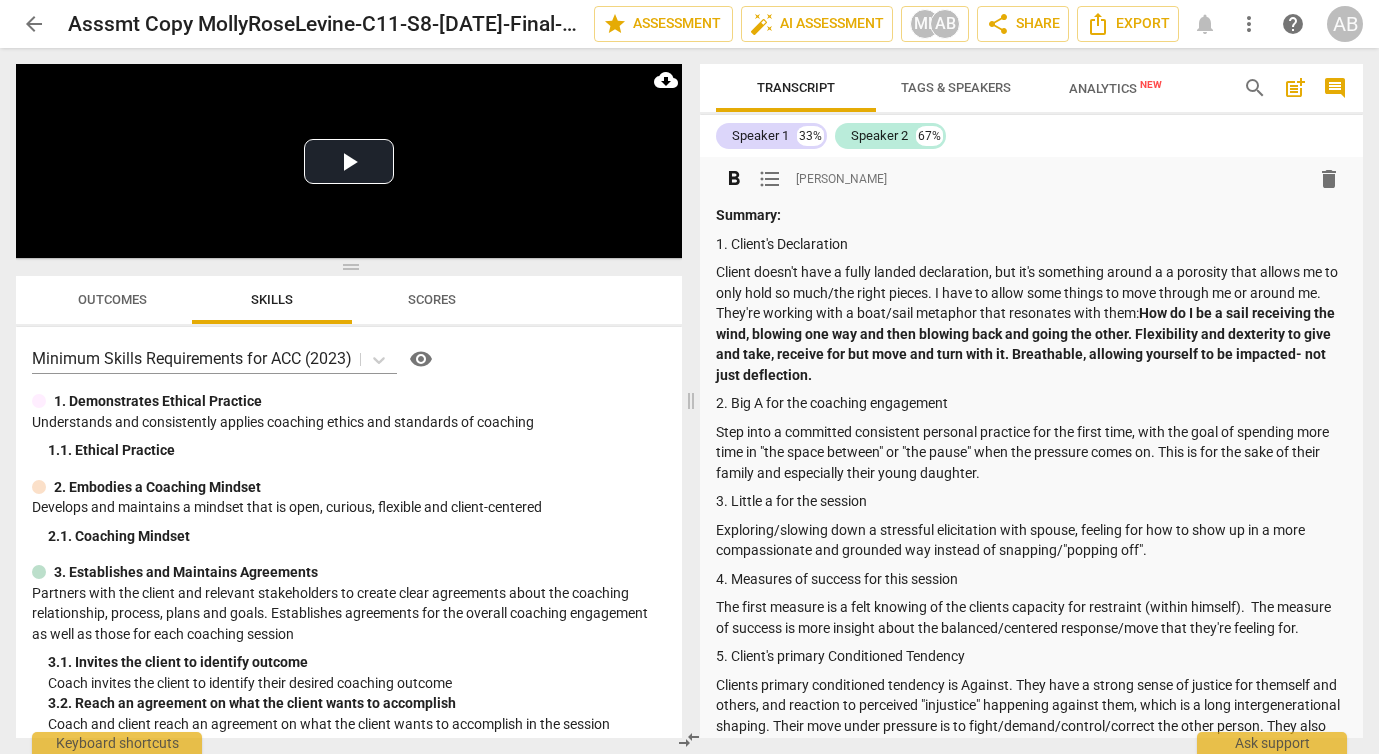 scroll, scrollTop: 0, scrollLeft: 0, axis: both 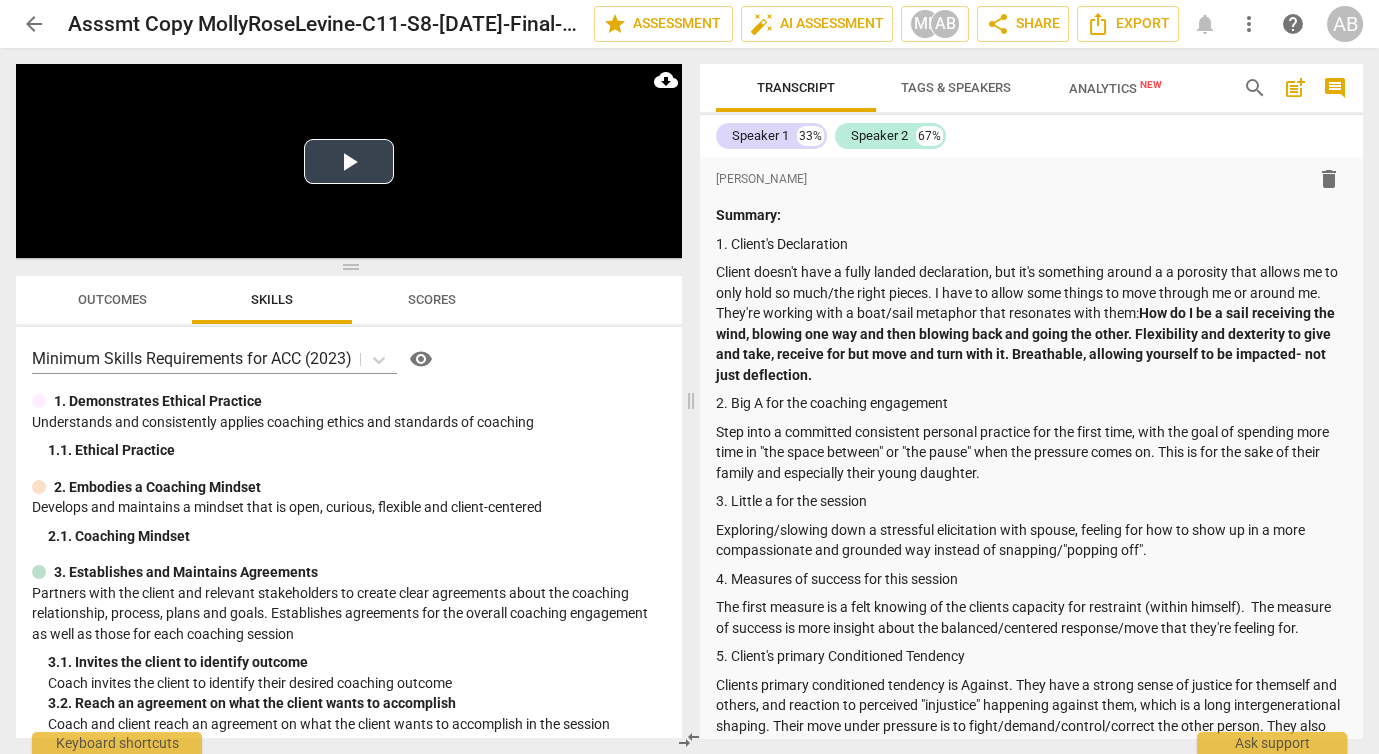 click on "Play Video" at bounding box center [349, 161] 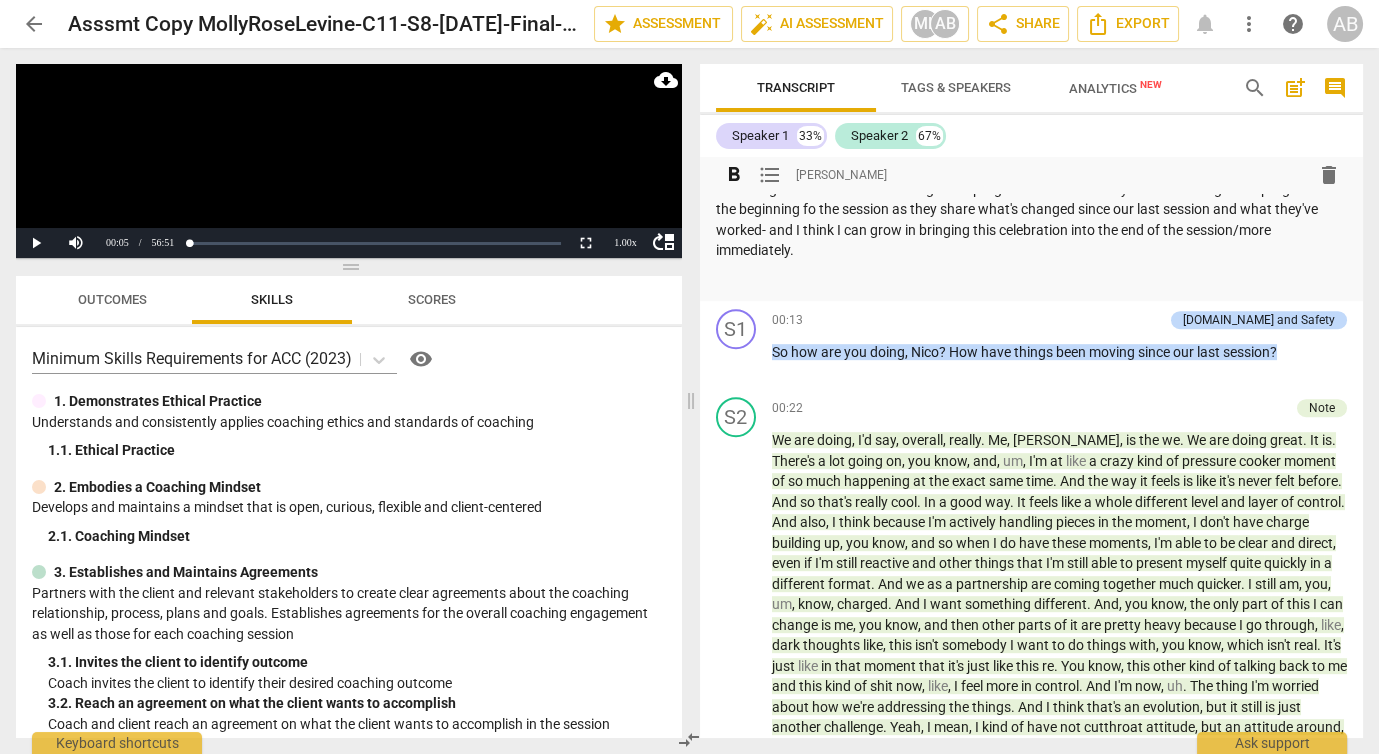 scroll, scrollTop: 1884, scrollLeft: 0, axis: vertical 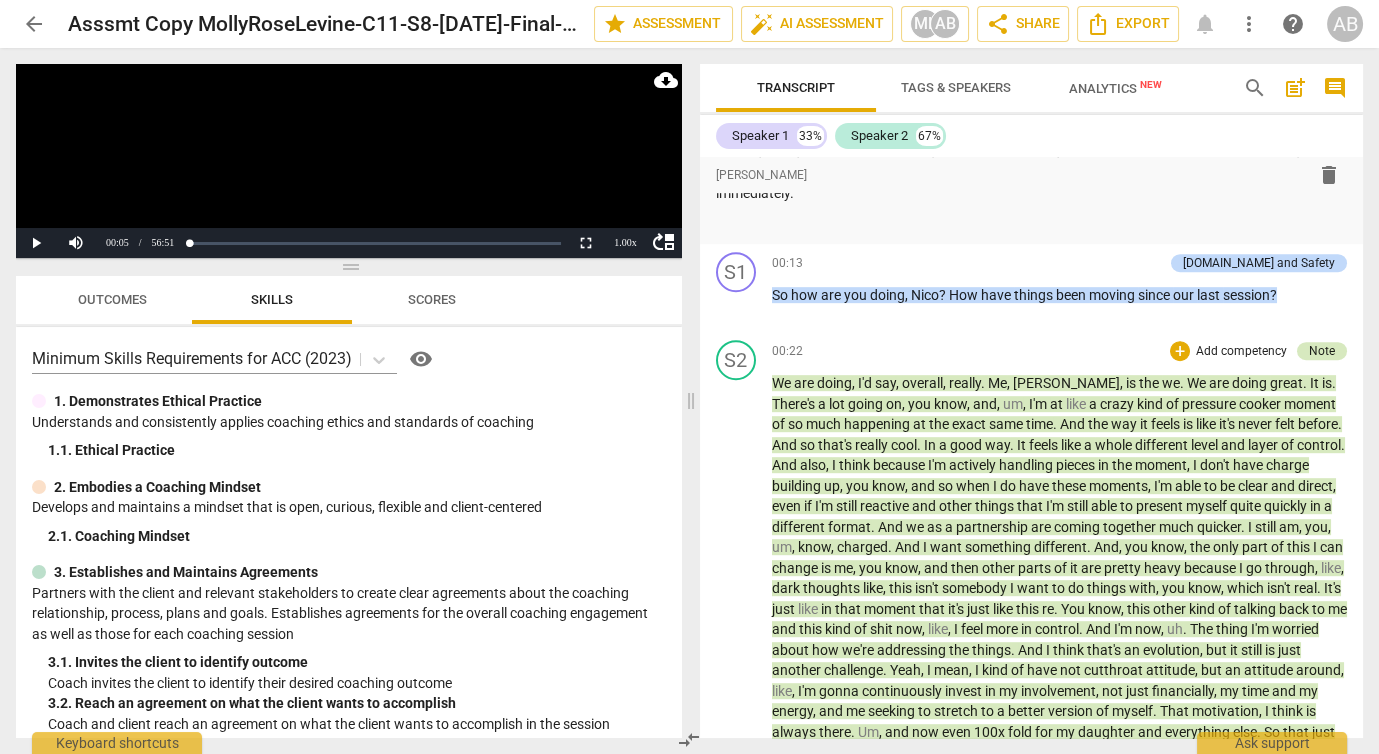 click on "Note" at bounding box center [1322, 351] 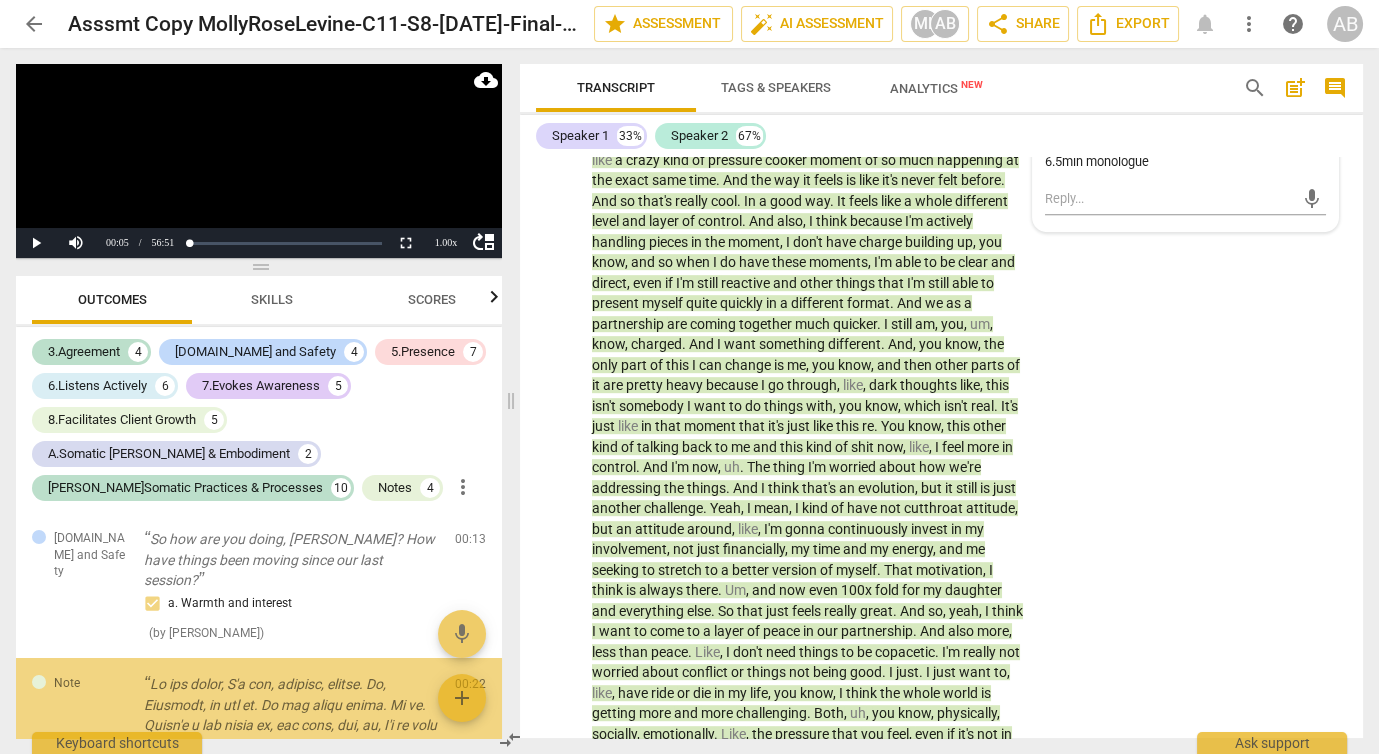 scroll, scrollTop: 1658, scrollLeft: 0, axis: vertical 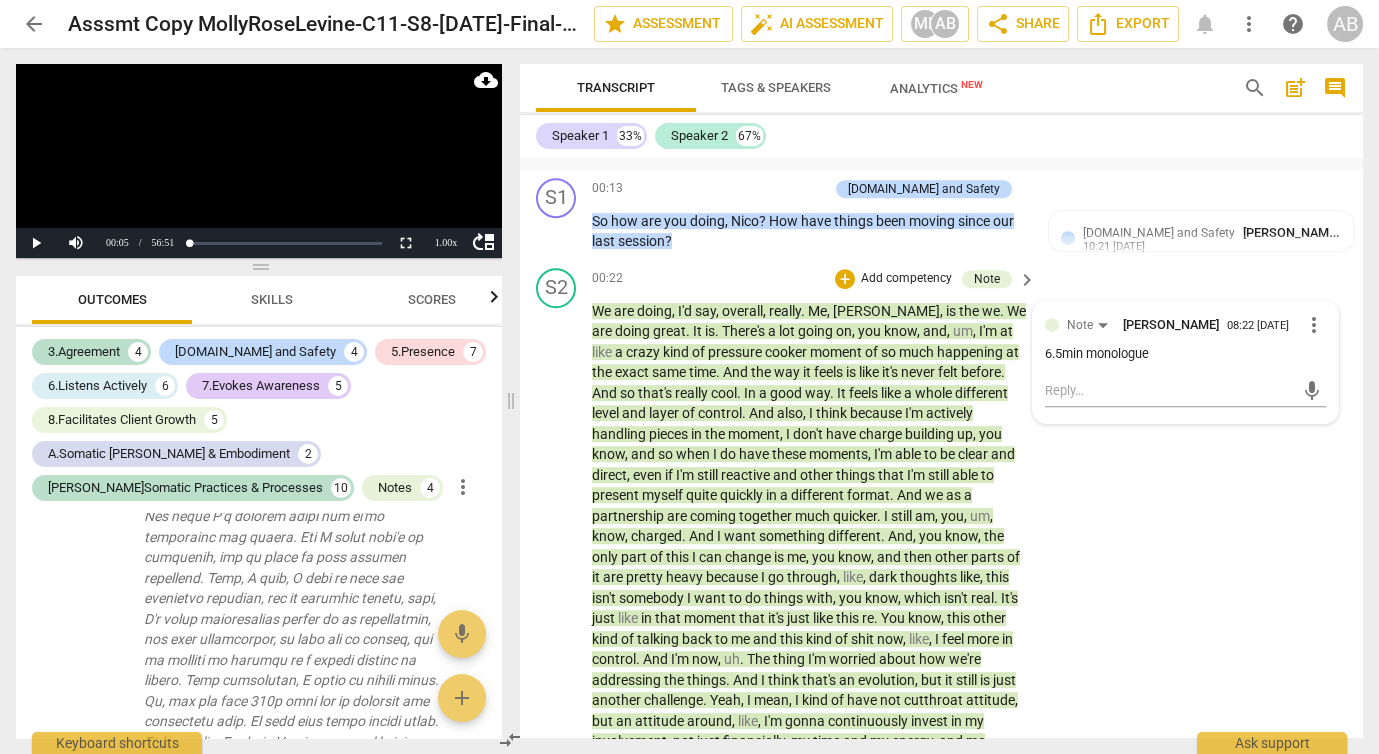 click on "more_vert" at bounding box center [1314, 325] 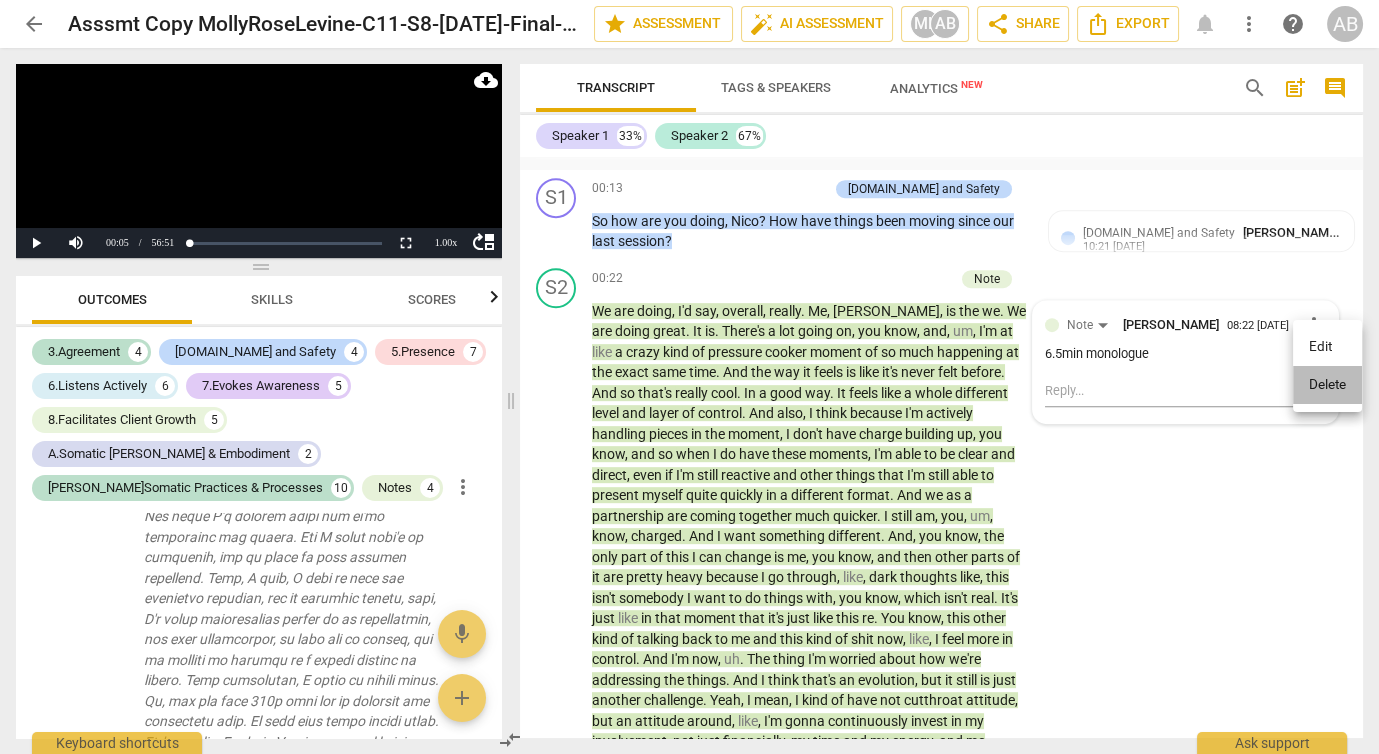 click on "Delete" at bounding box center [1327, 385] 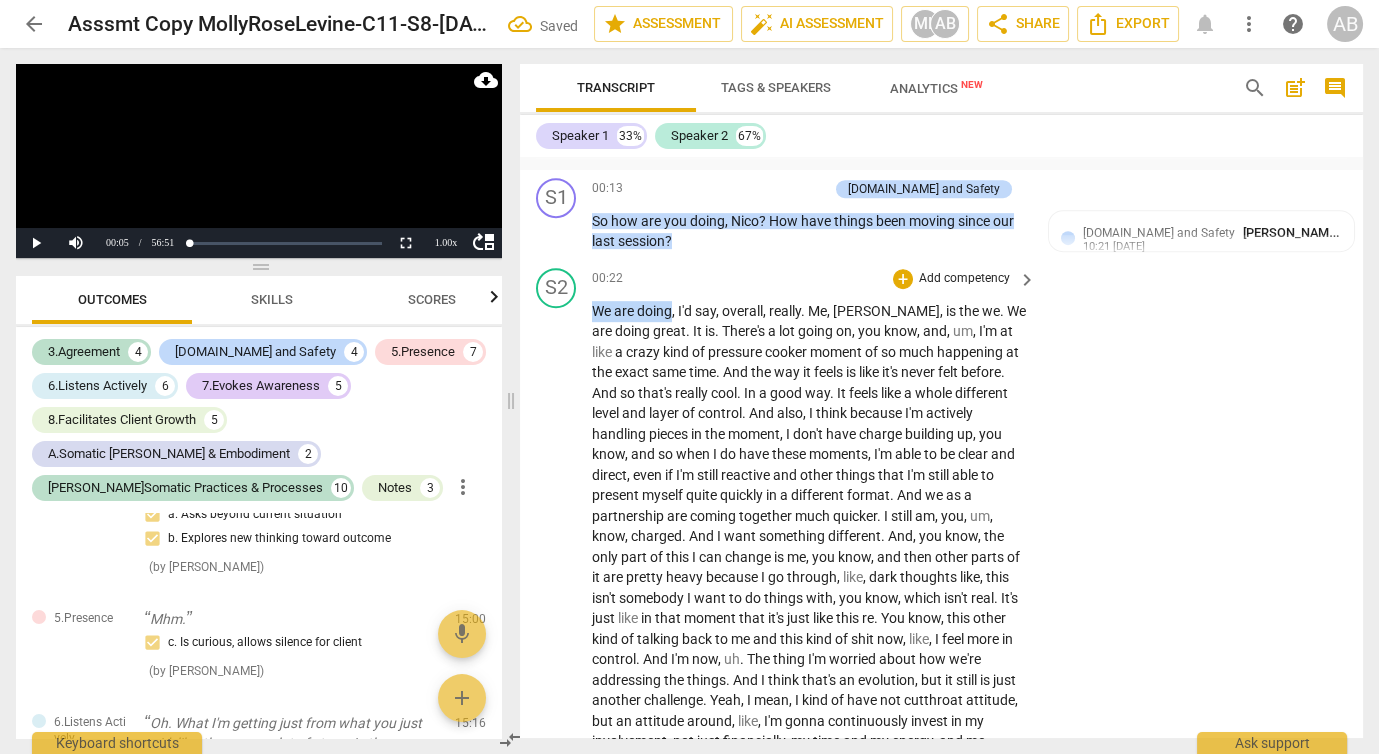 drag, startPoint x: 591, startPoint y: 334, endPoint x: 672, endPoint y: 326, distance: 81.394104 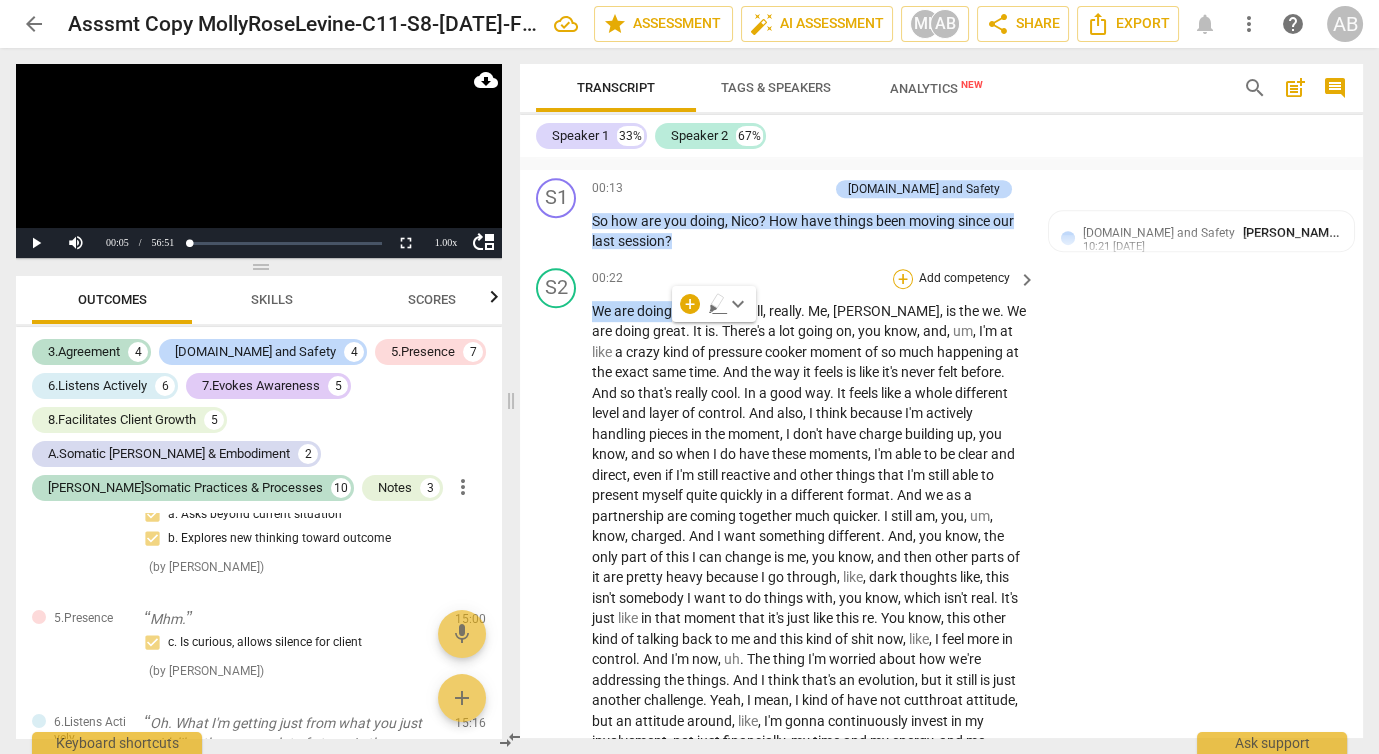 click on "+" at bounding box center [903, 279] 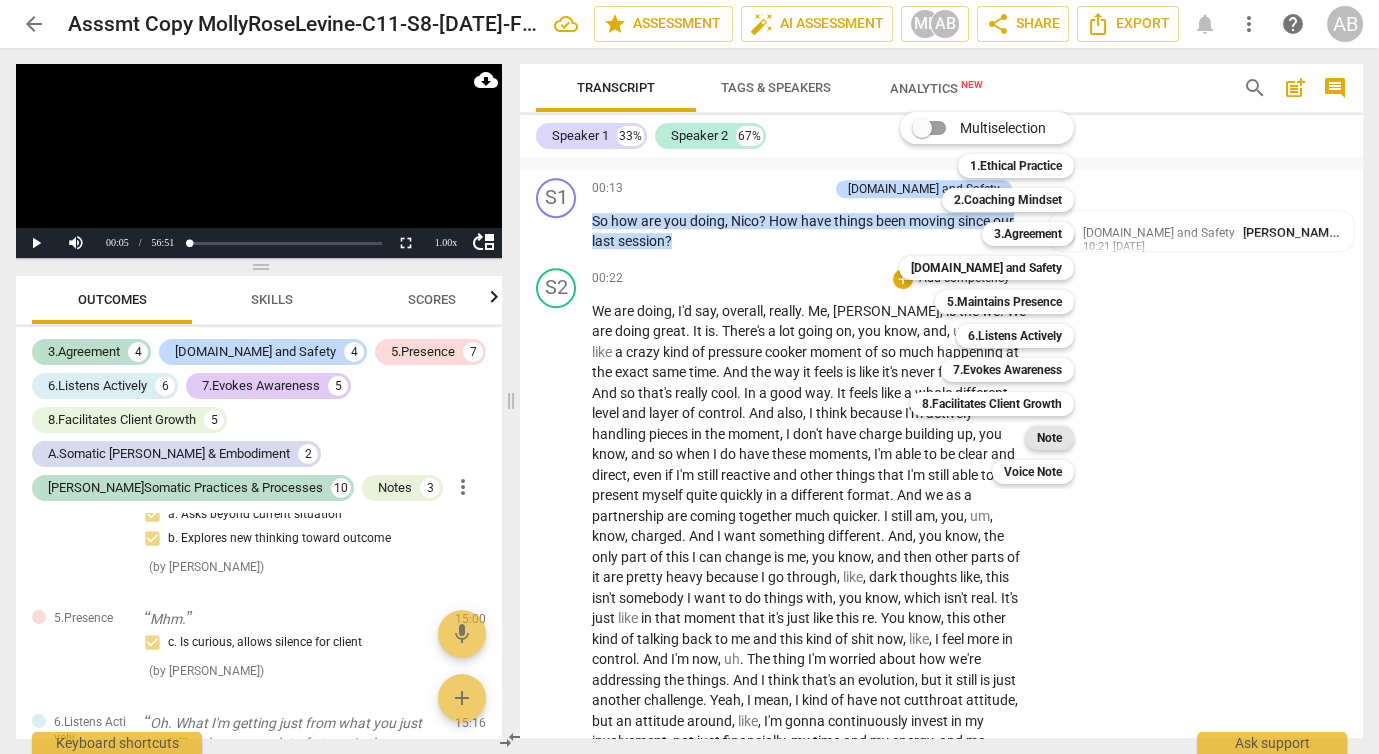 click on "Note" at bounding box center [1049, 438] 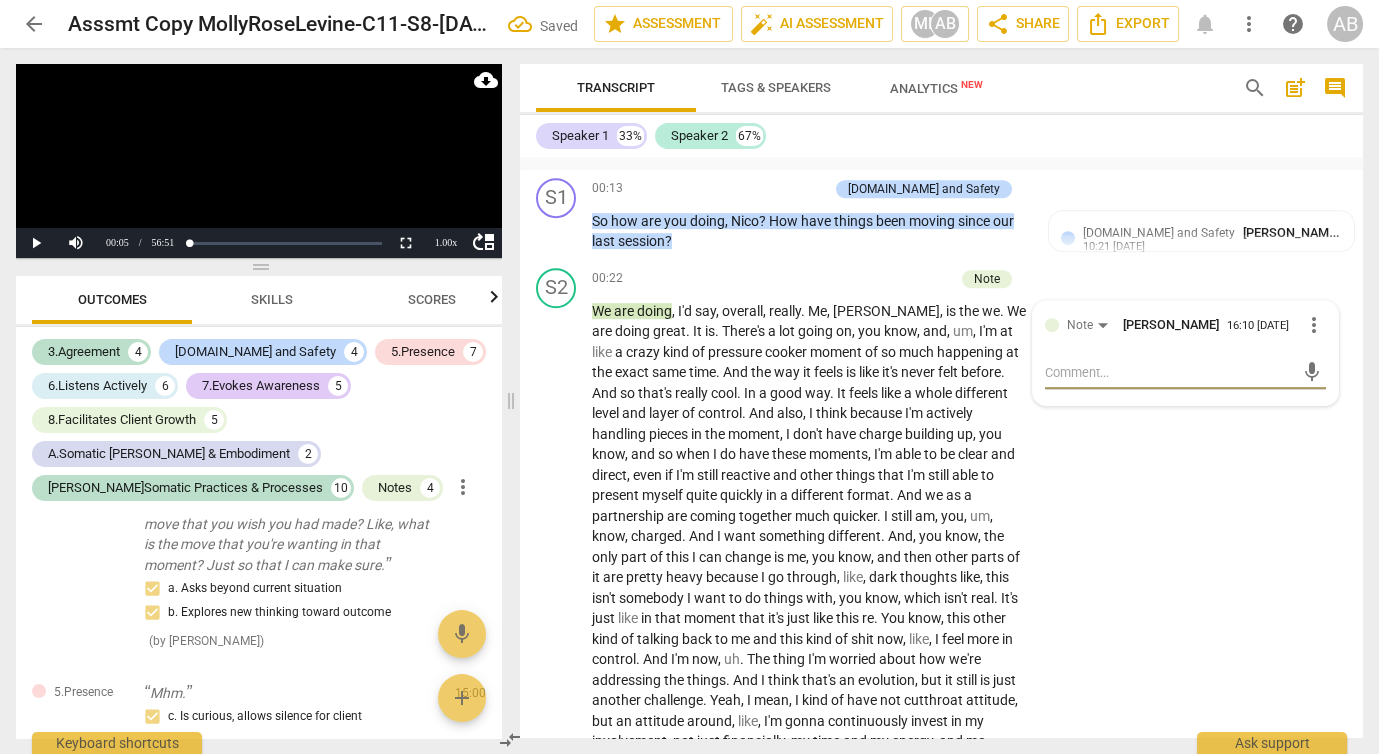 scroll, scrollTop: 1816, scrollLeft: 0, axis: vertical 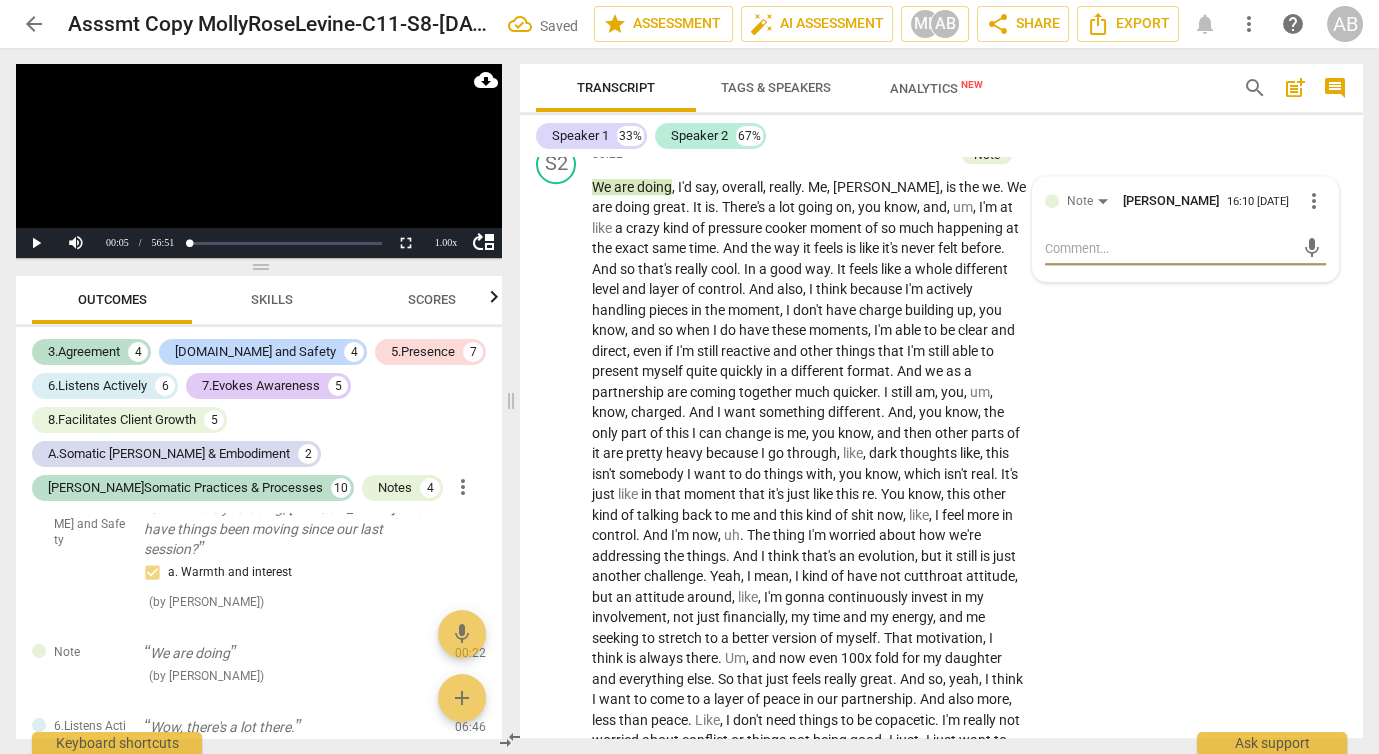 type on "5" 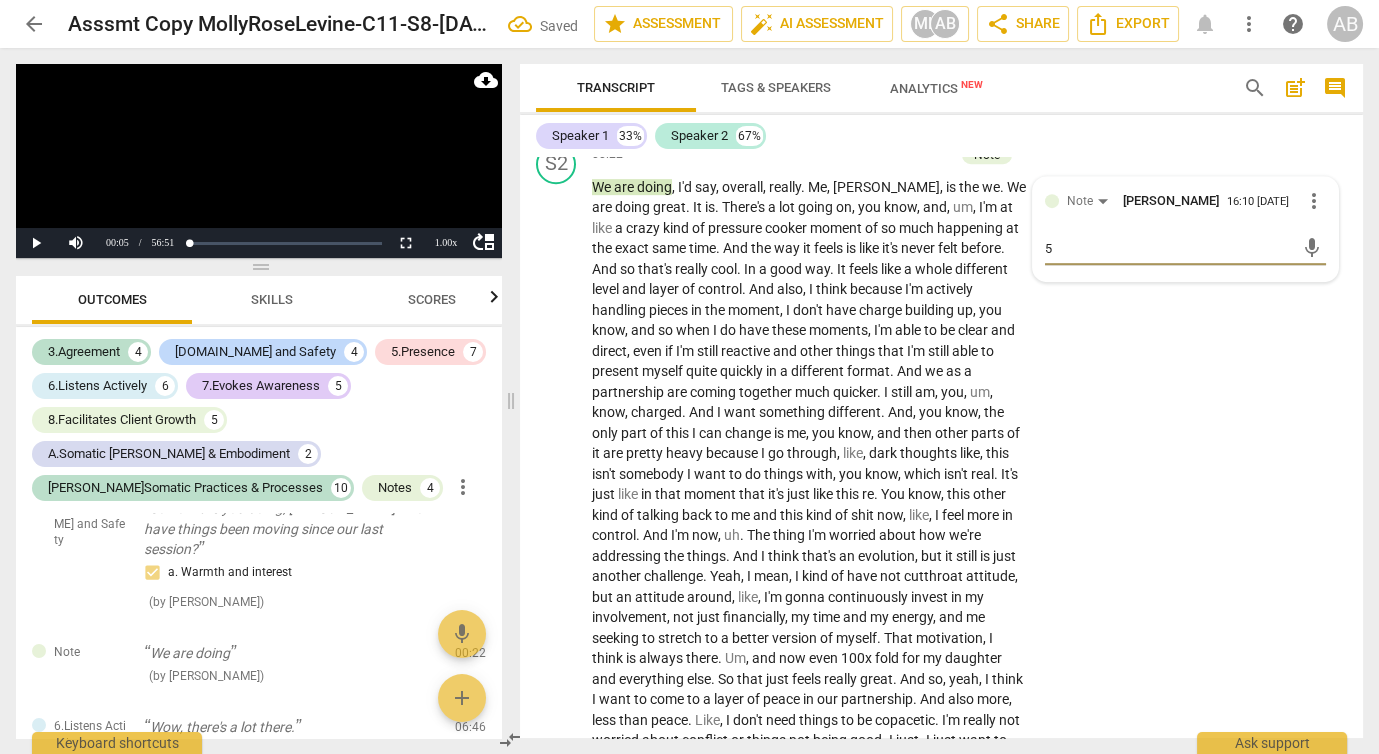 type on "5" 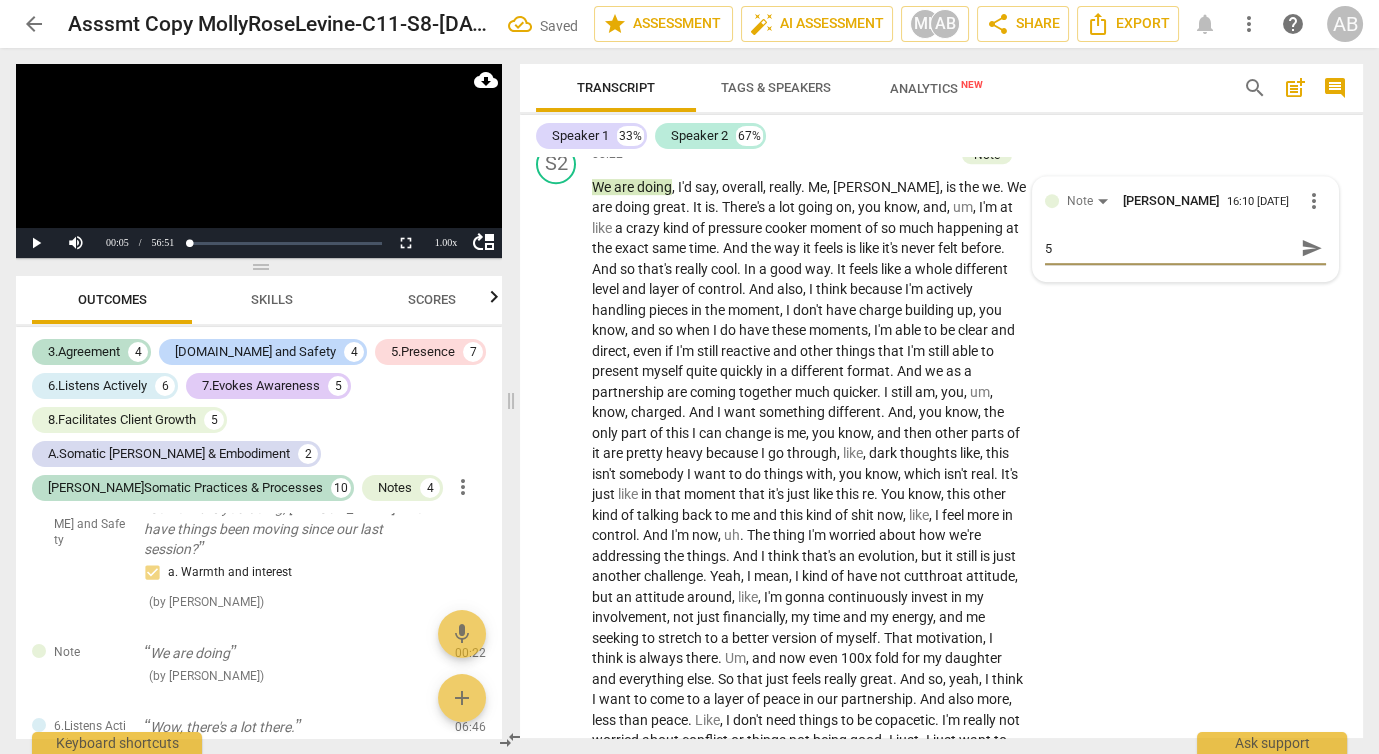 type on "5 m" 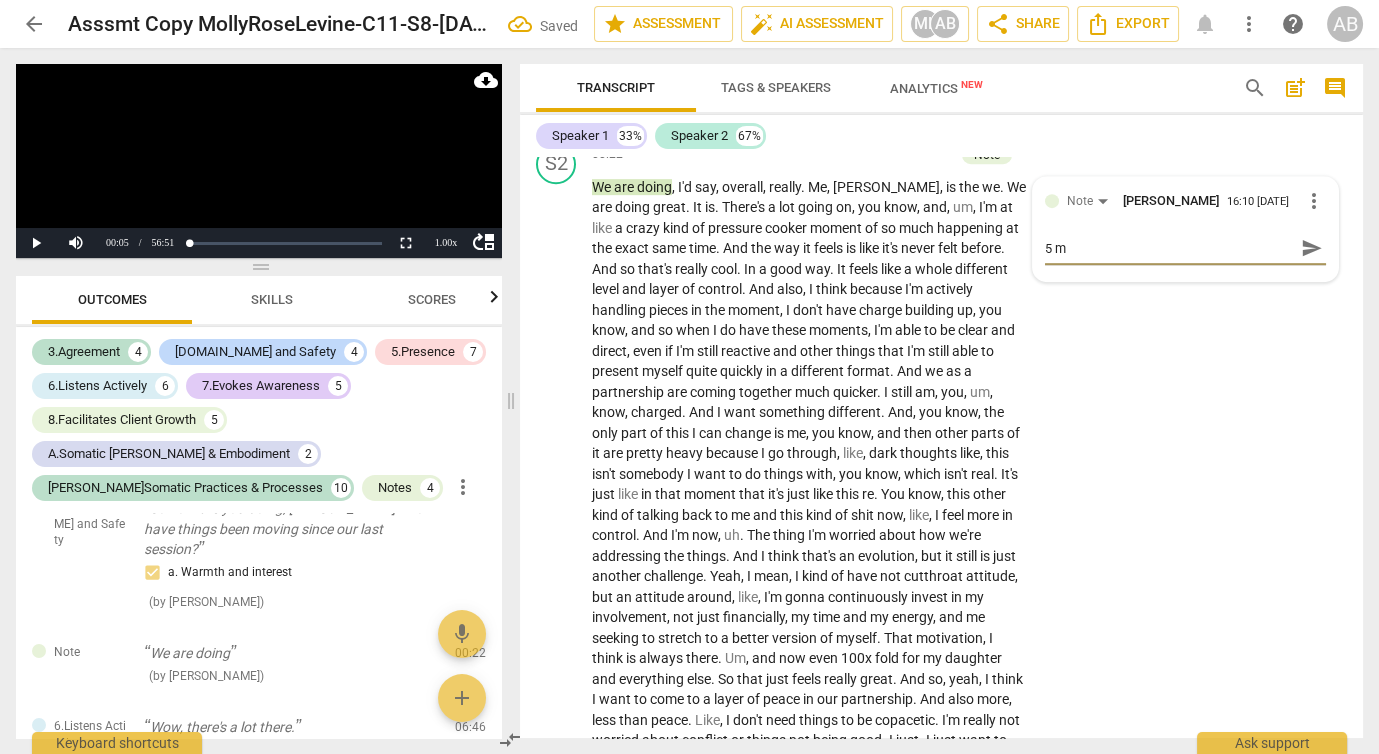 type on "5 mi" 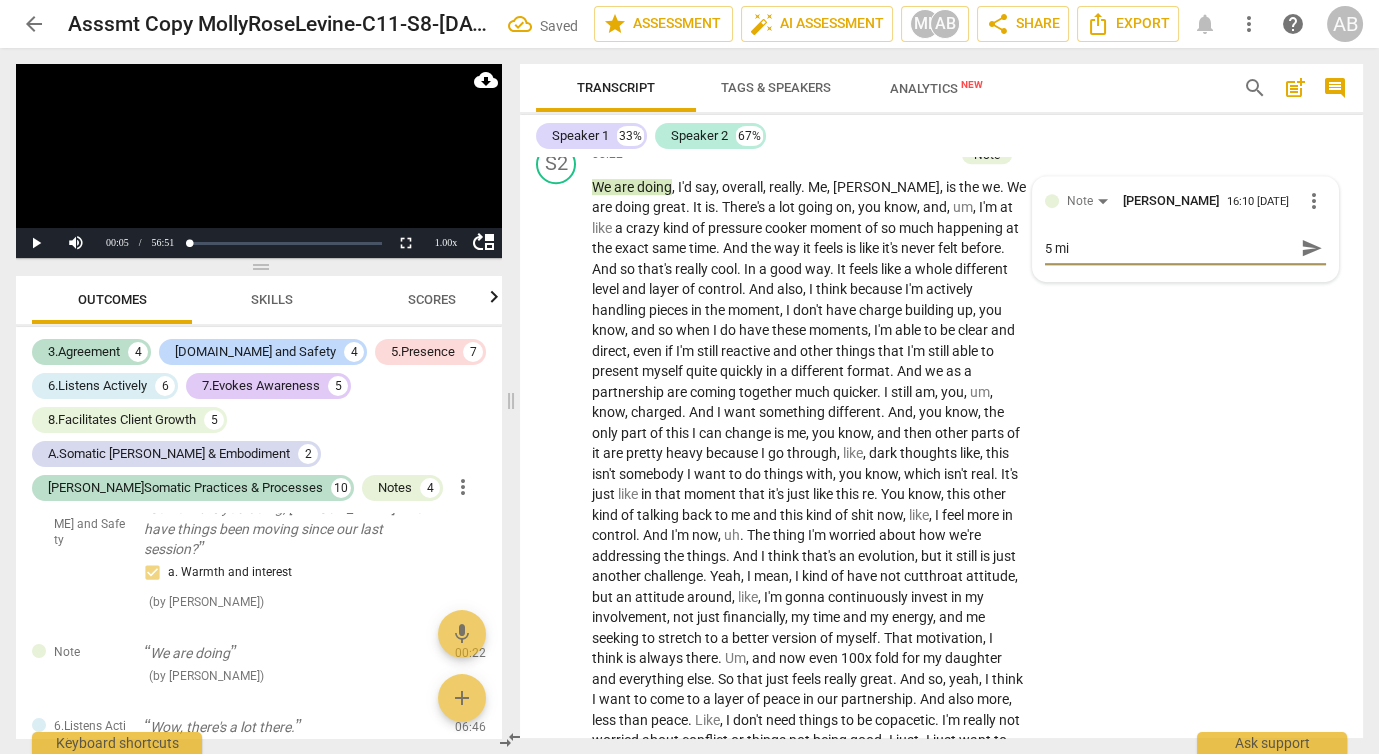 type on "5 min" 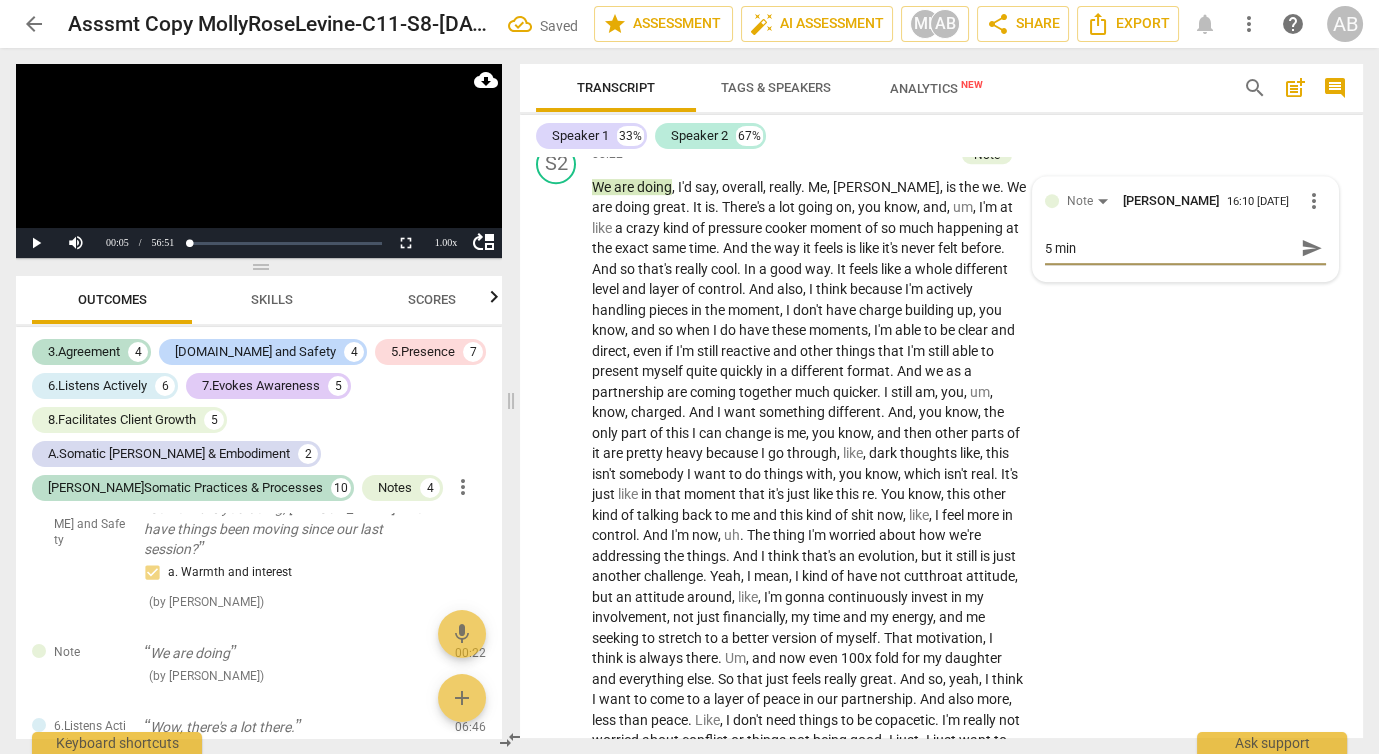 type on "5 min" 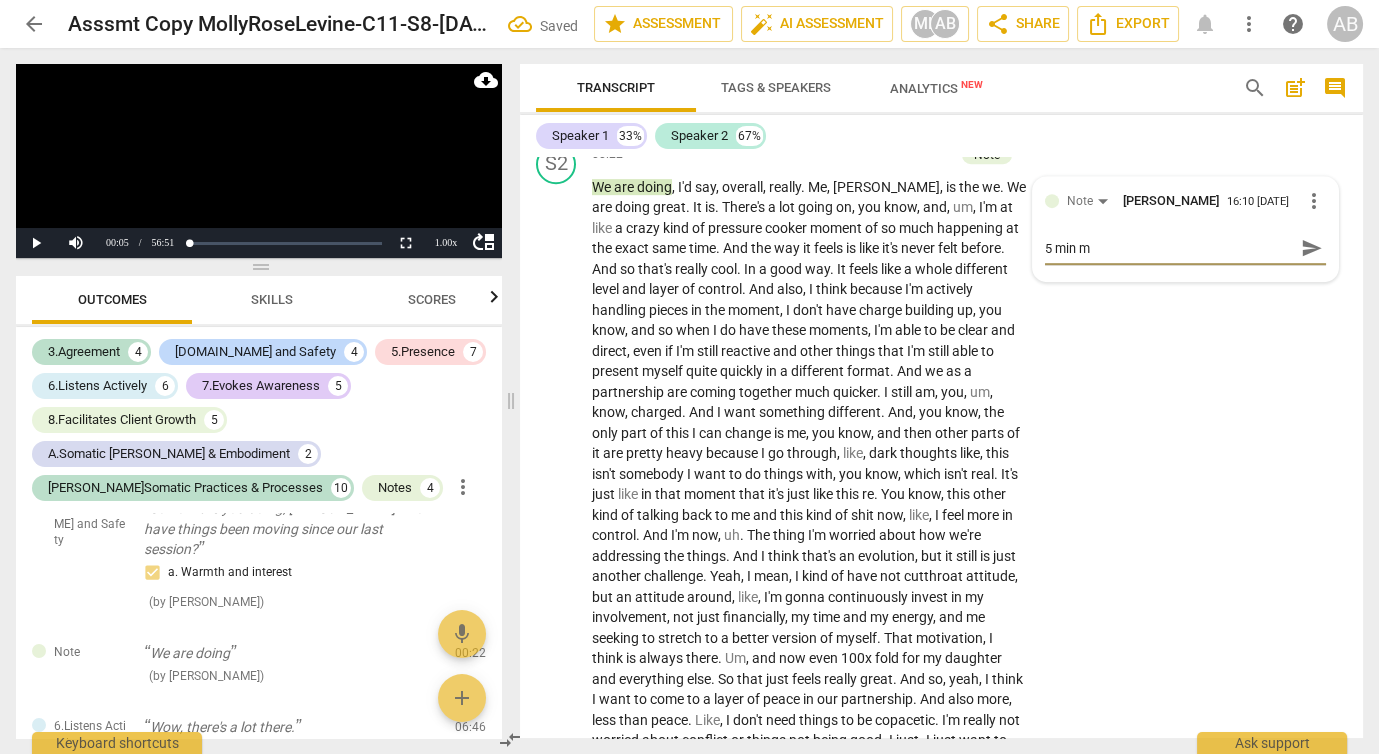 type on "5 min mo" 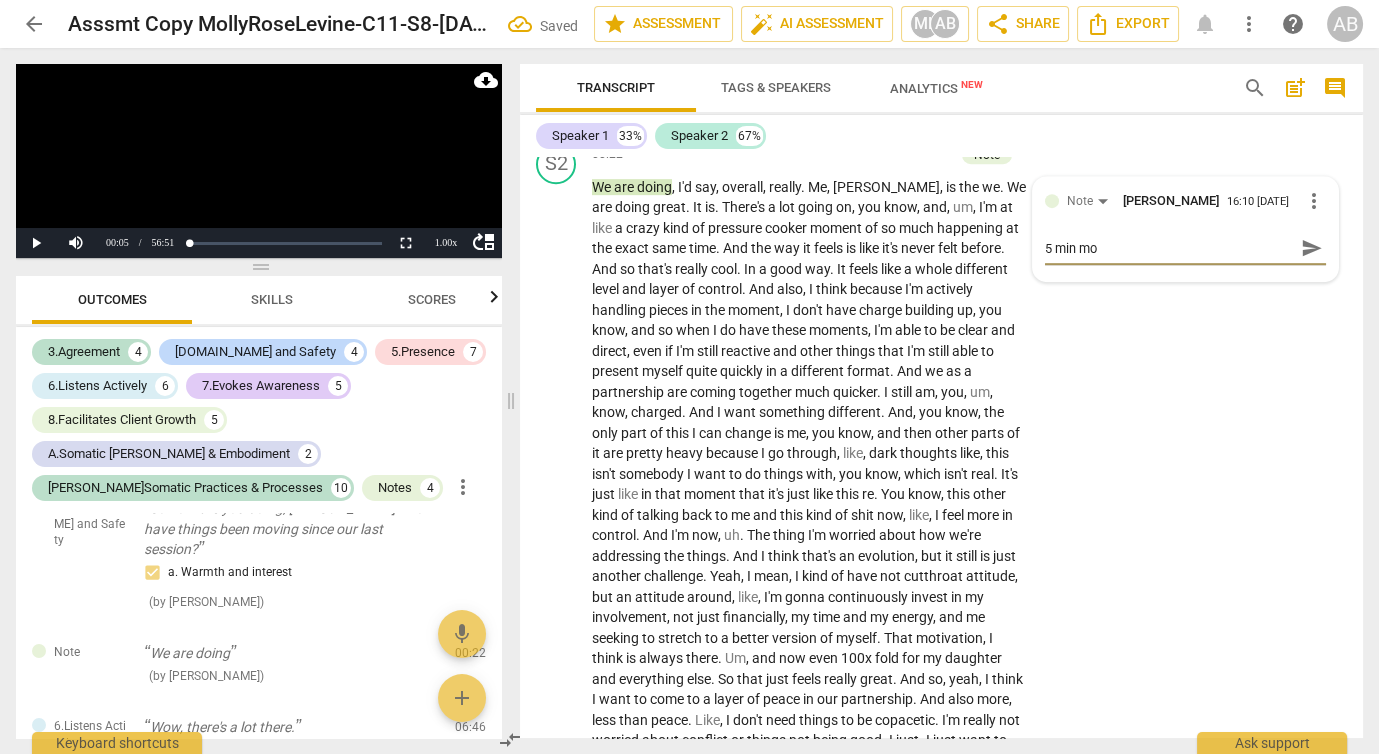 type on "5 min mon" 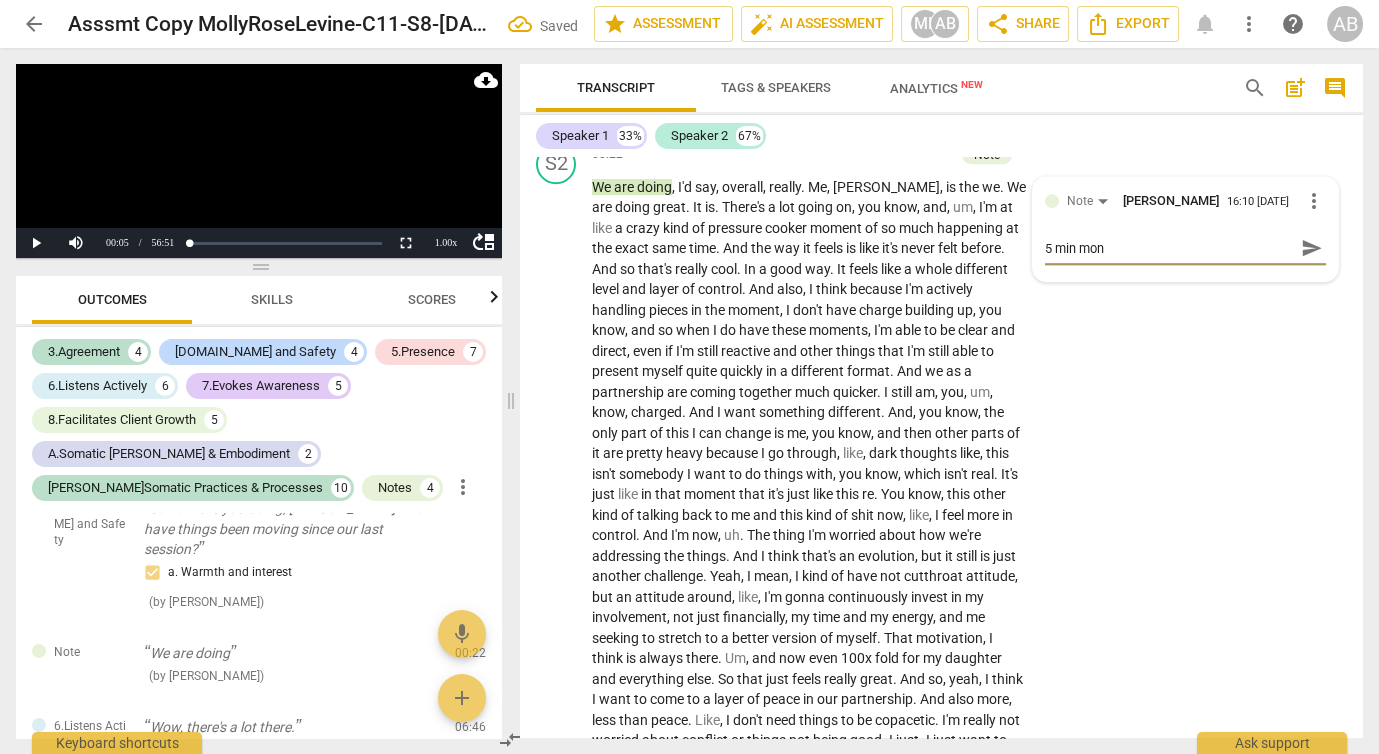 type on "5 min mono" 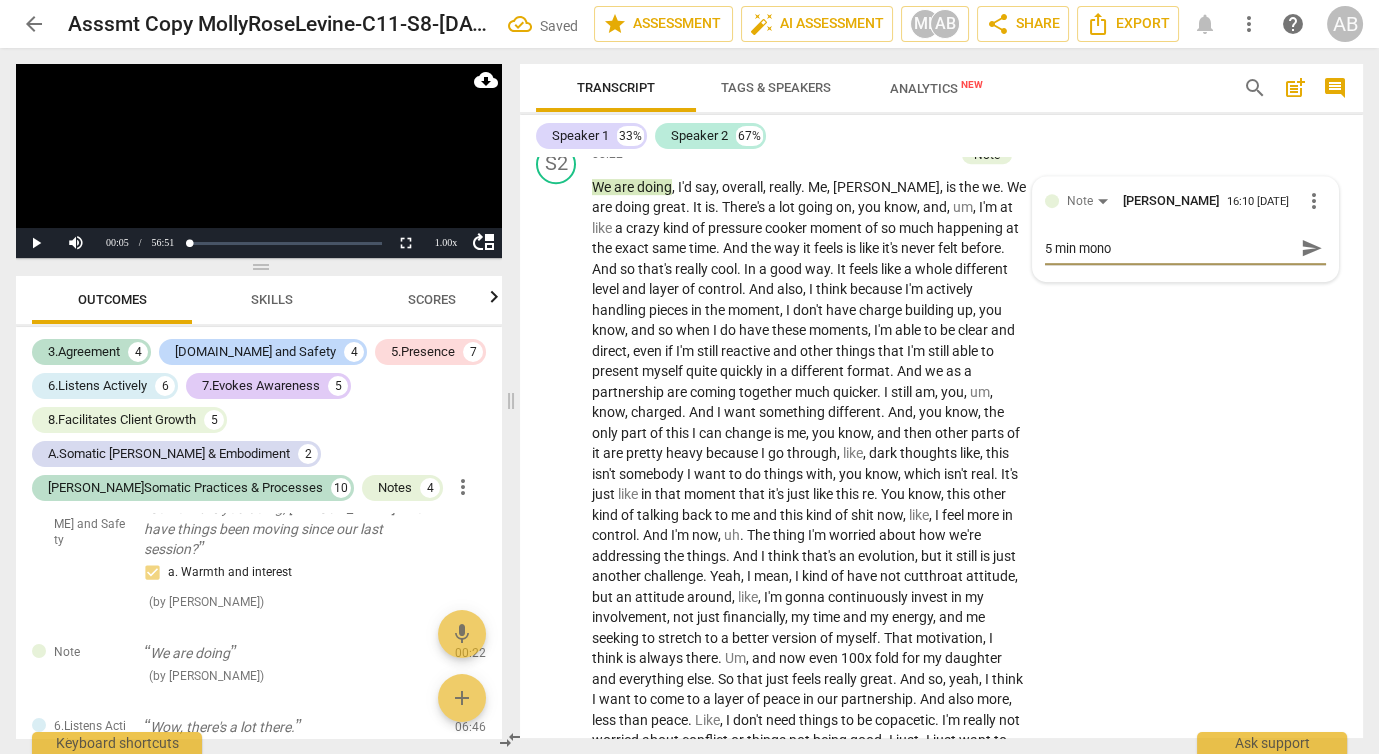 type on "5 min monol" 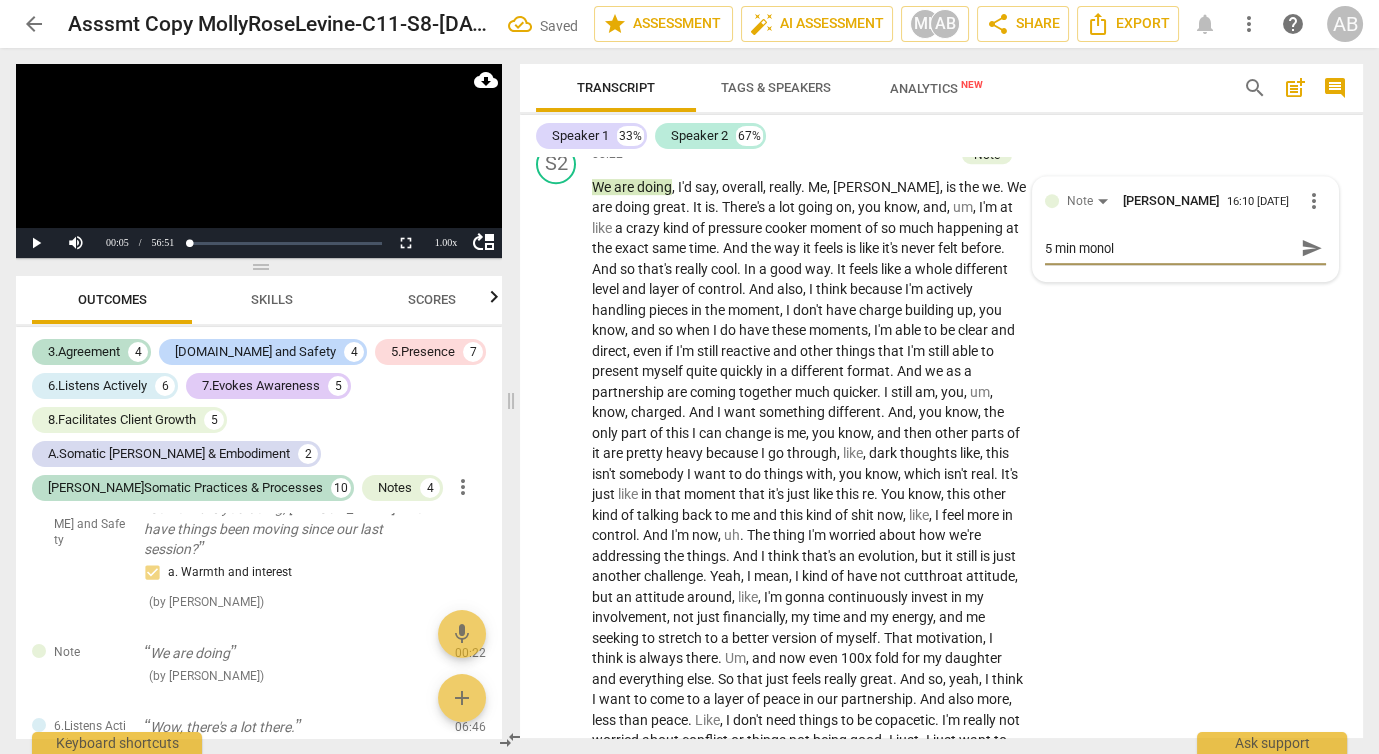 type on "5 min monolo" 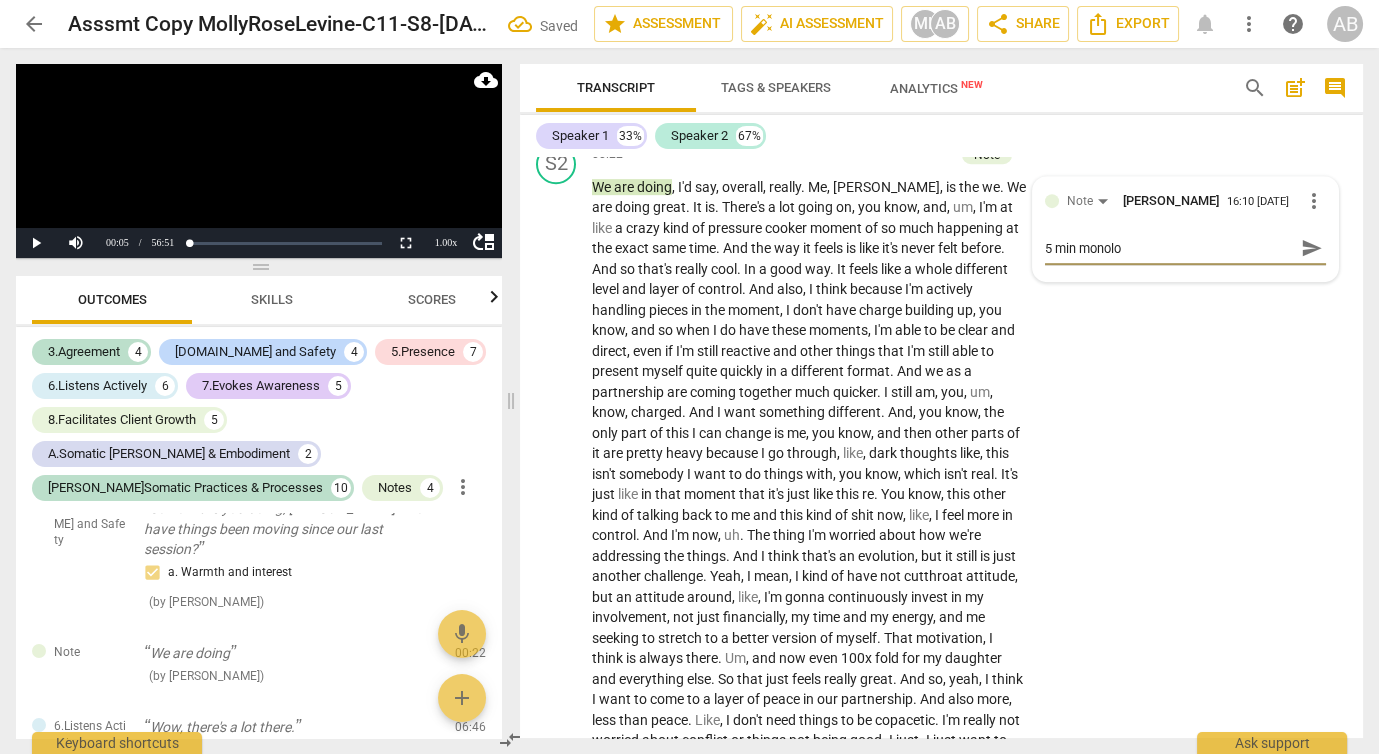 type on "5 min monolog" 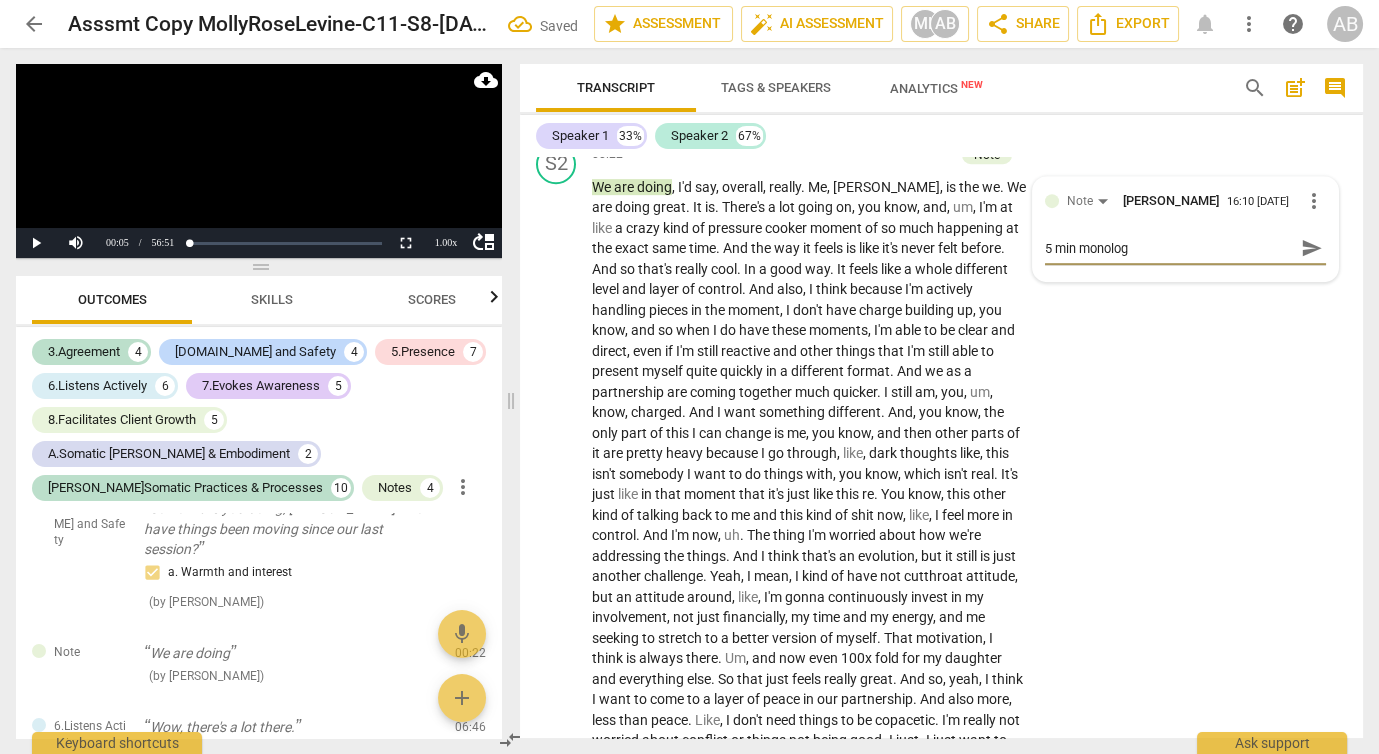 type on "5 min monologu" 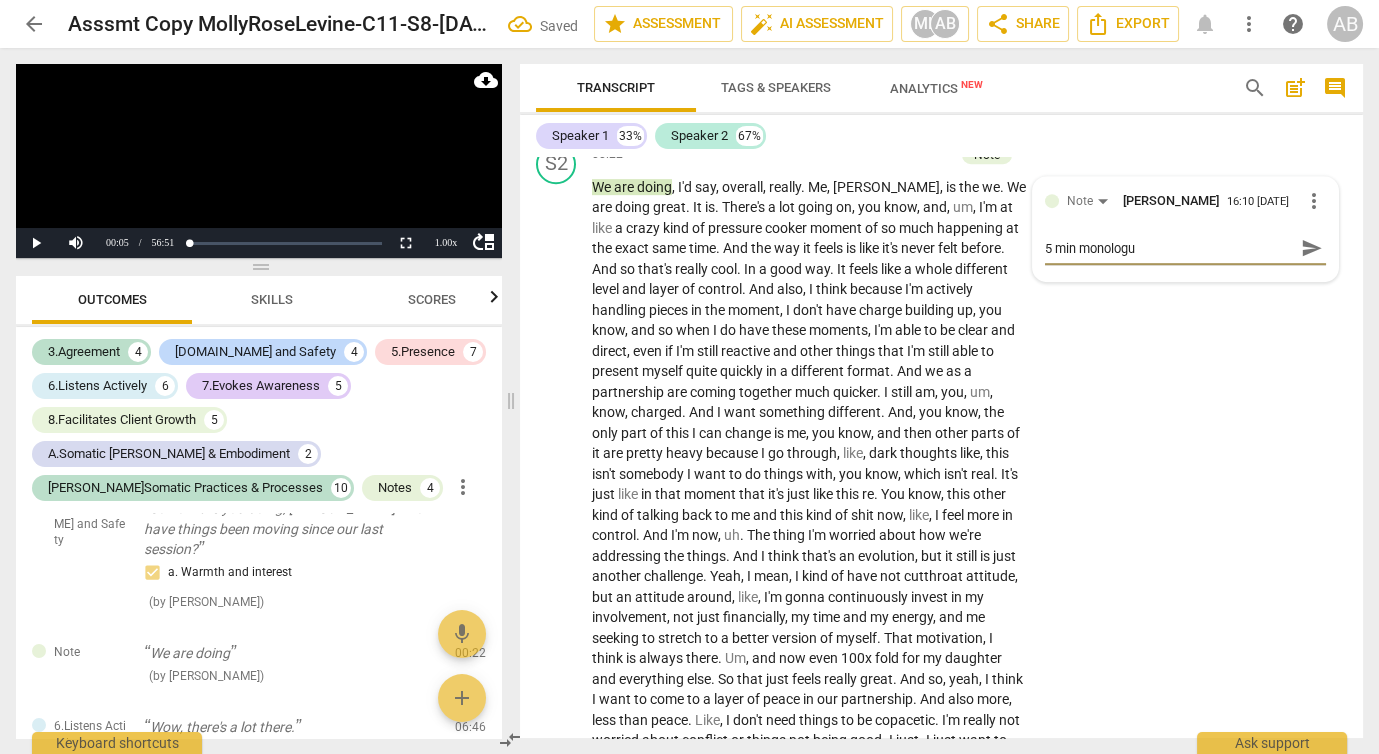 type on "5 min monologue" 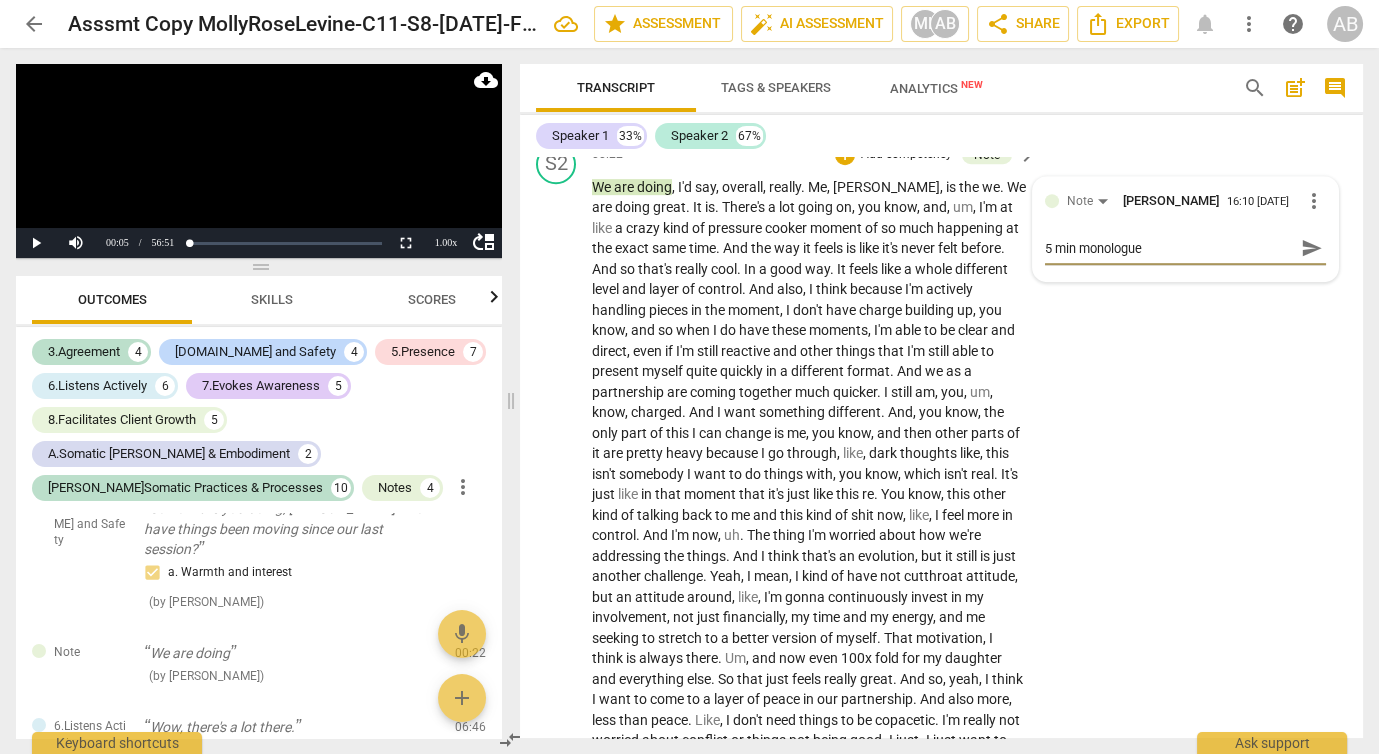 type on "5 min monologue" 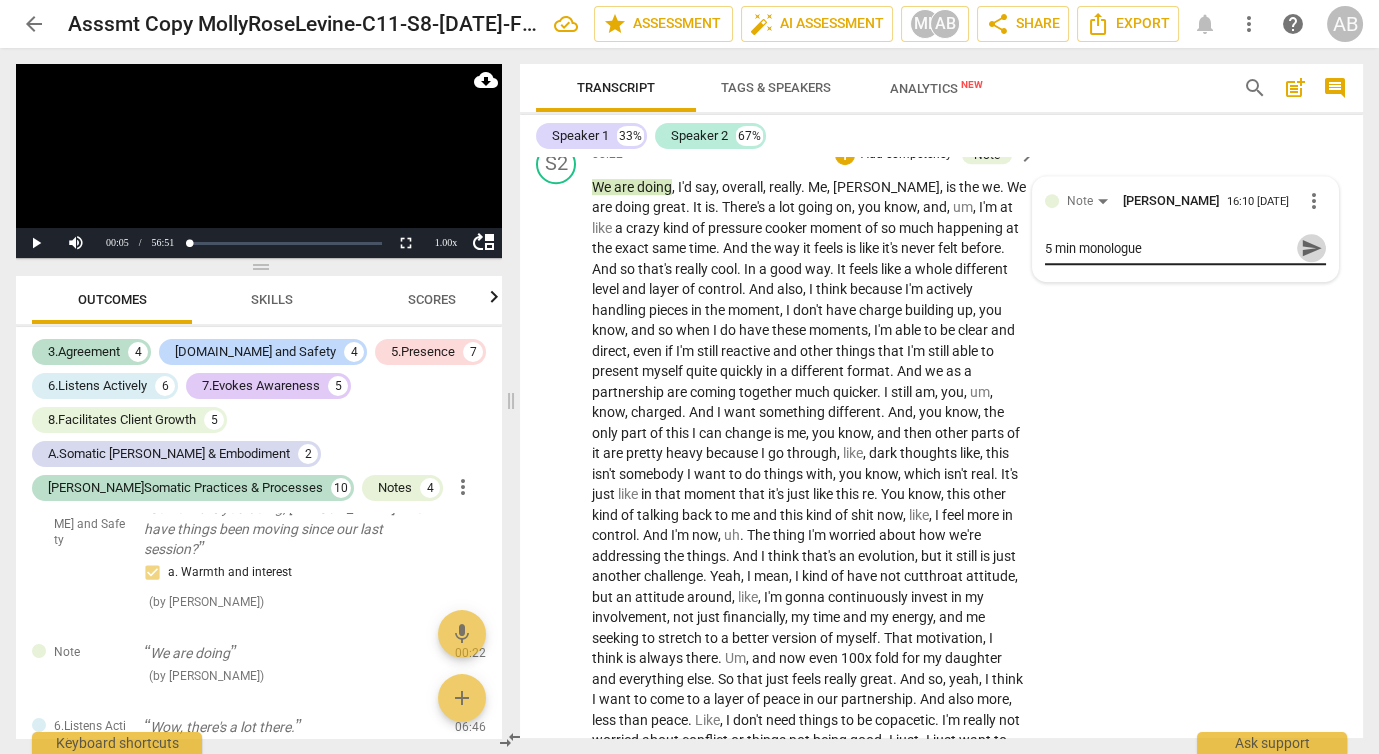 click on "send" at bounding box center [1312, 248] 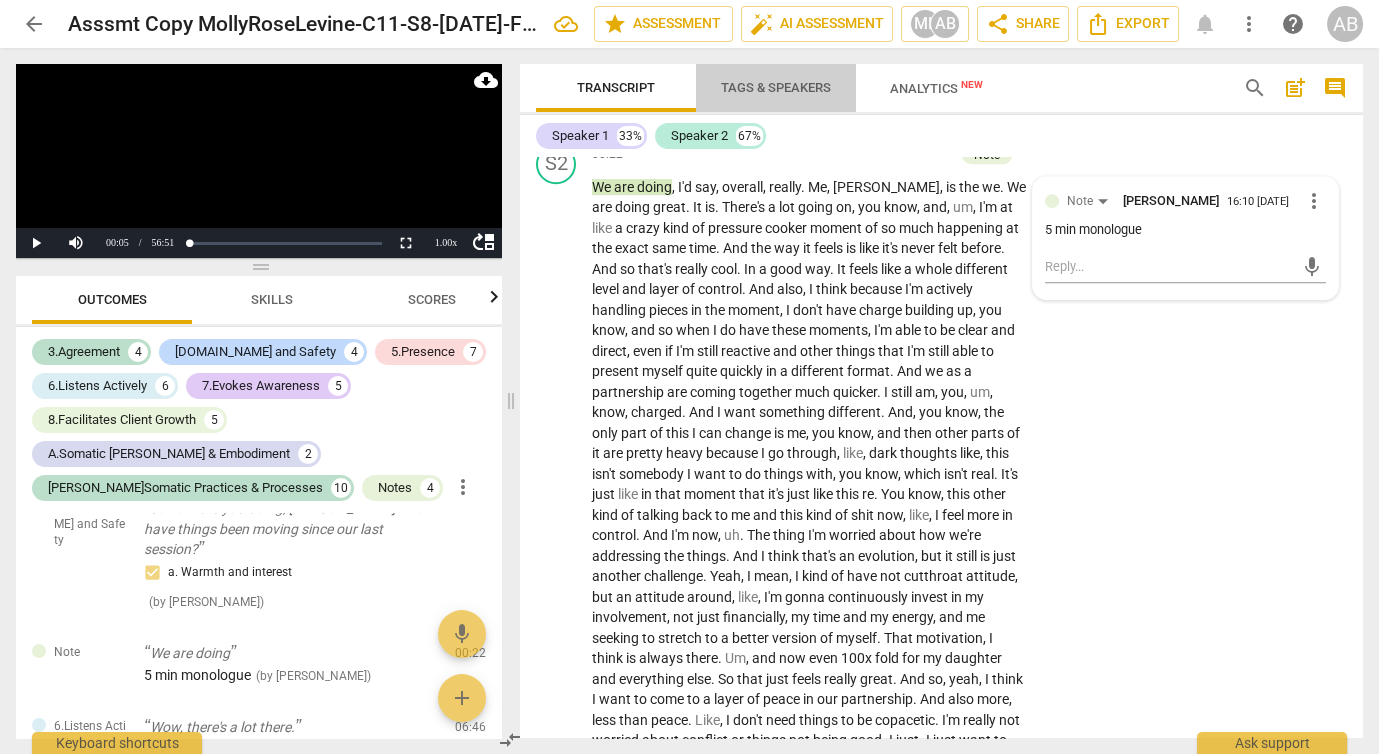 click on "Tags & Speakers" at bounding box center [776, 88] 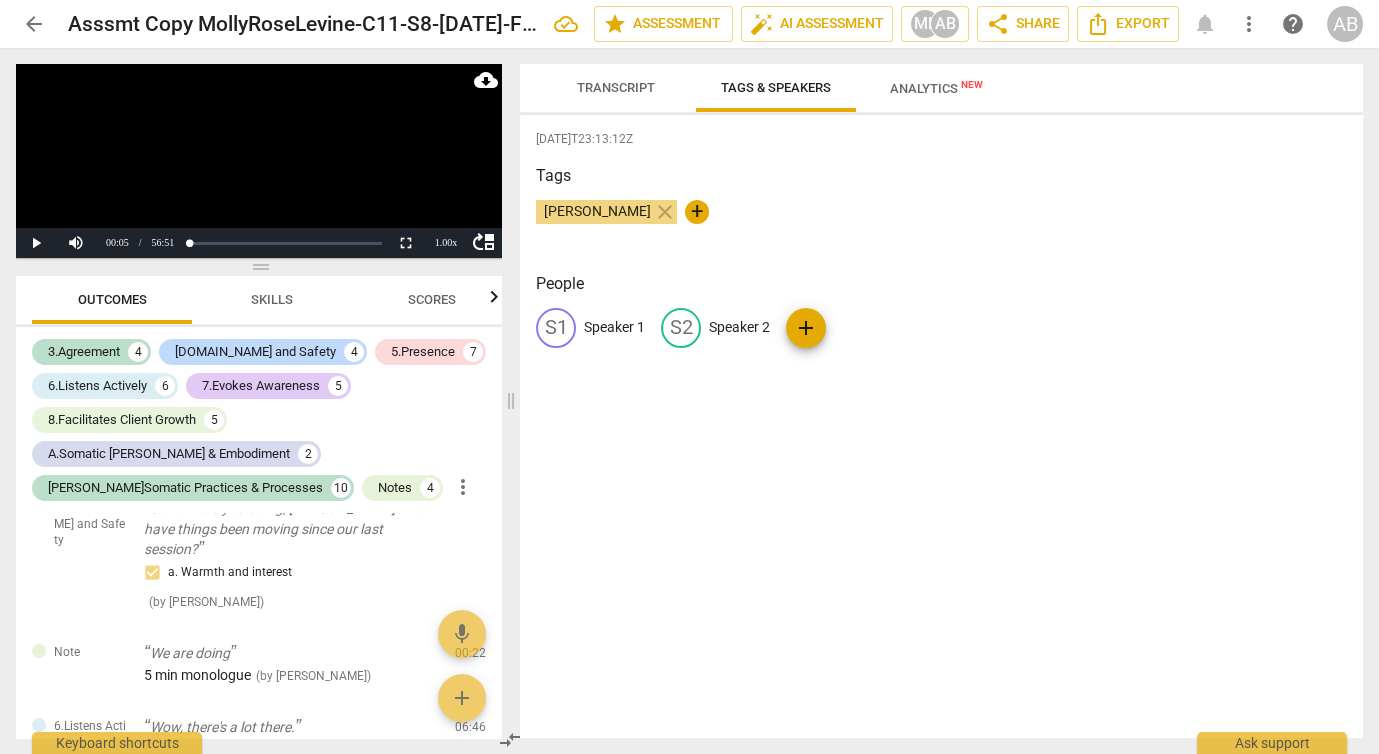 click on "Speaker 1" at bounding box center (614, 327) 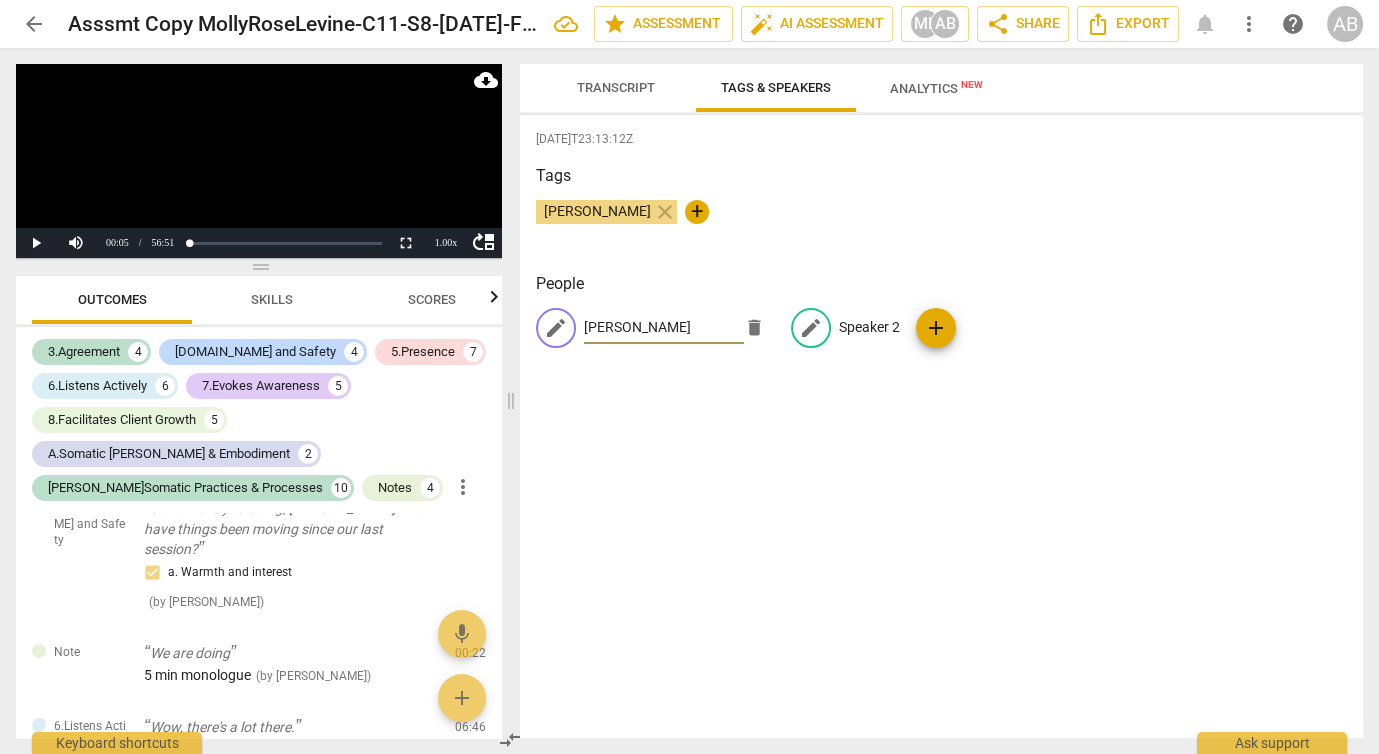 type on "[PERSON_NAME]" 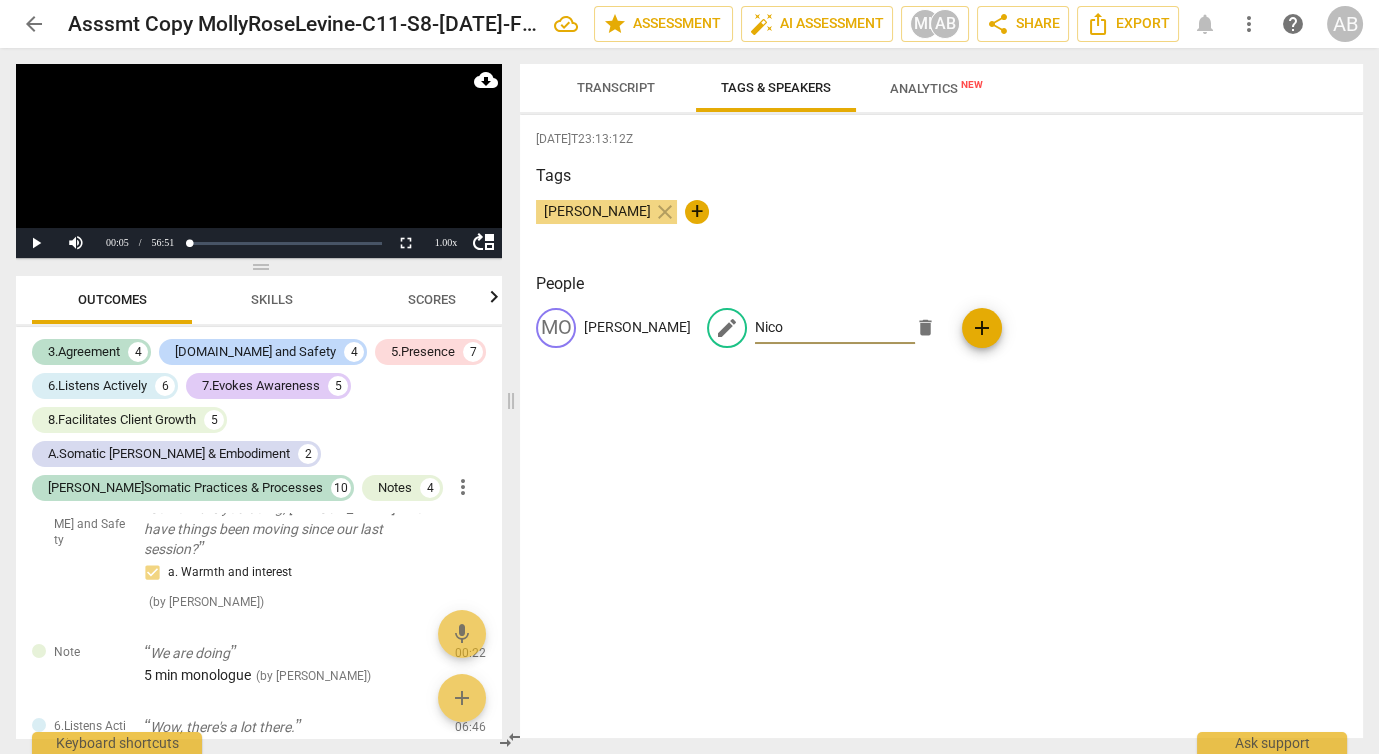 type on "Nico" 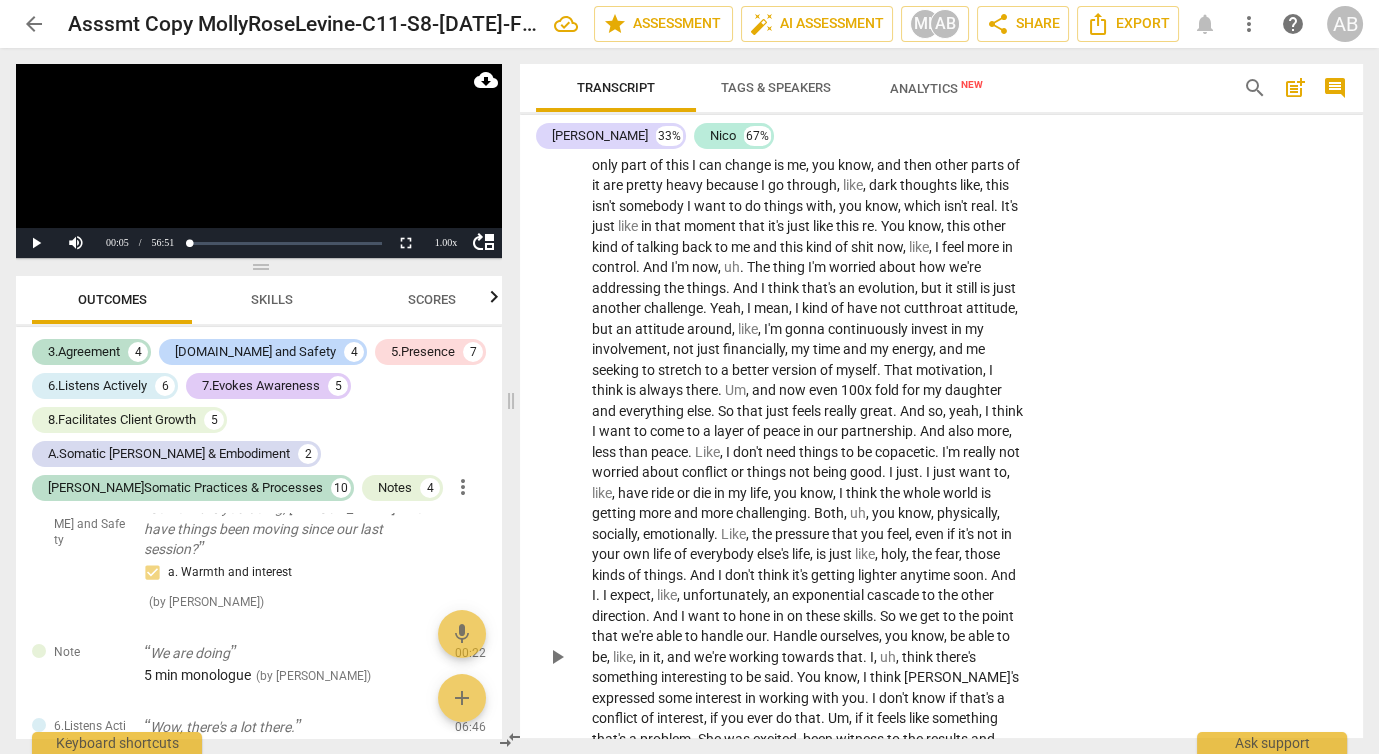 scroll, scrollTop: 2272, scrollLeft: 0, axis: vertical 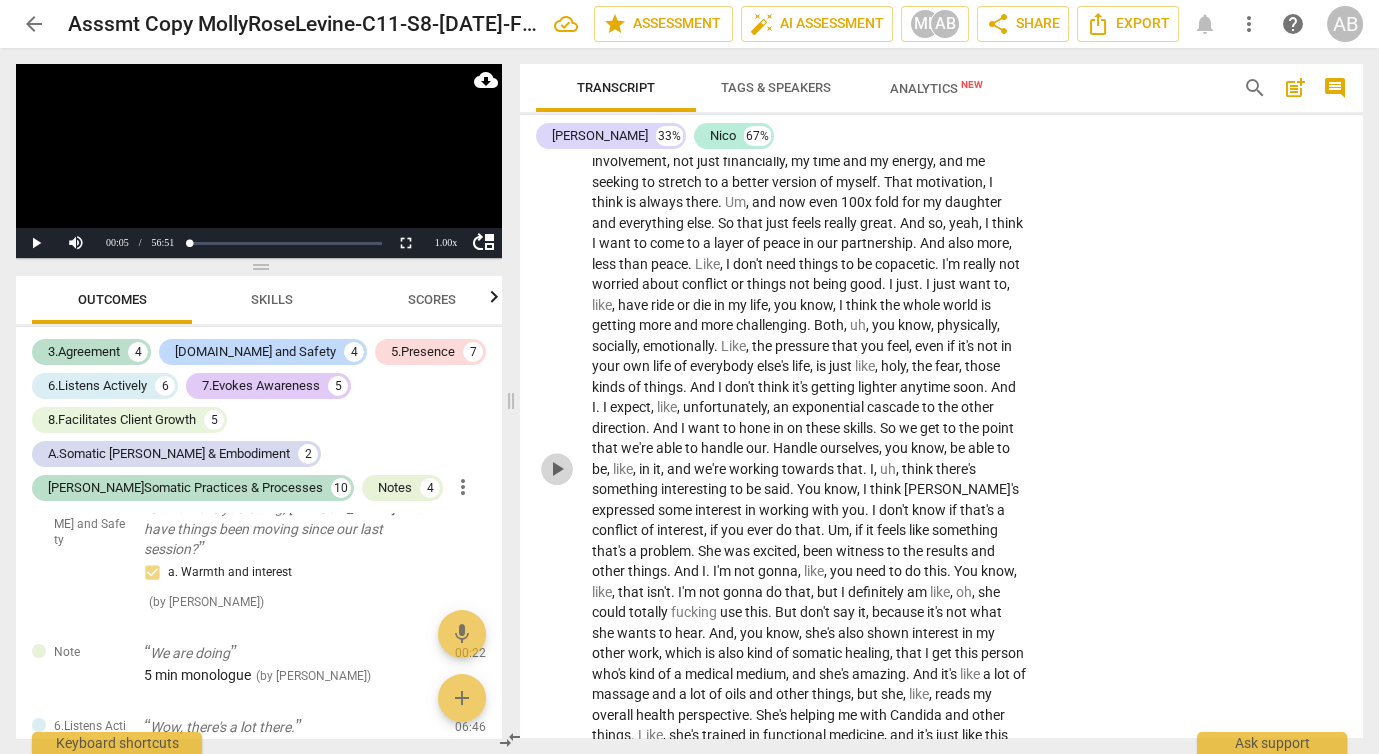 click on "play_arrow" at bounding box center [557, 469] 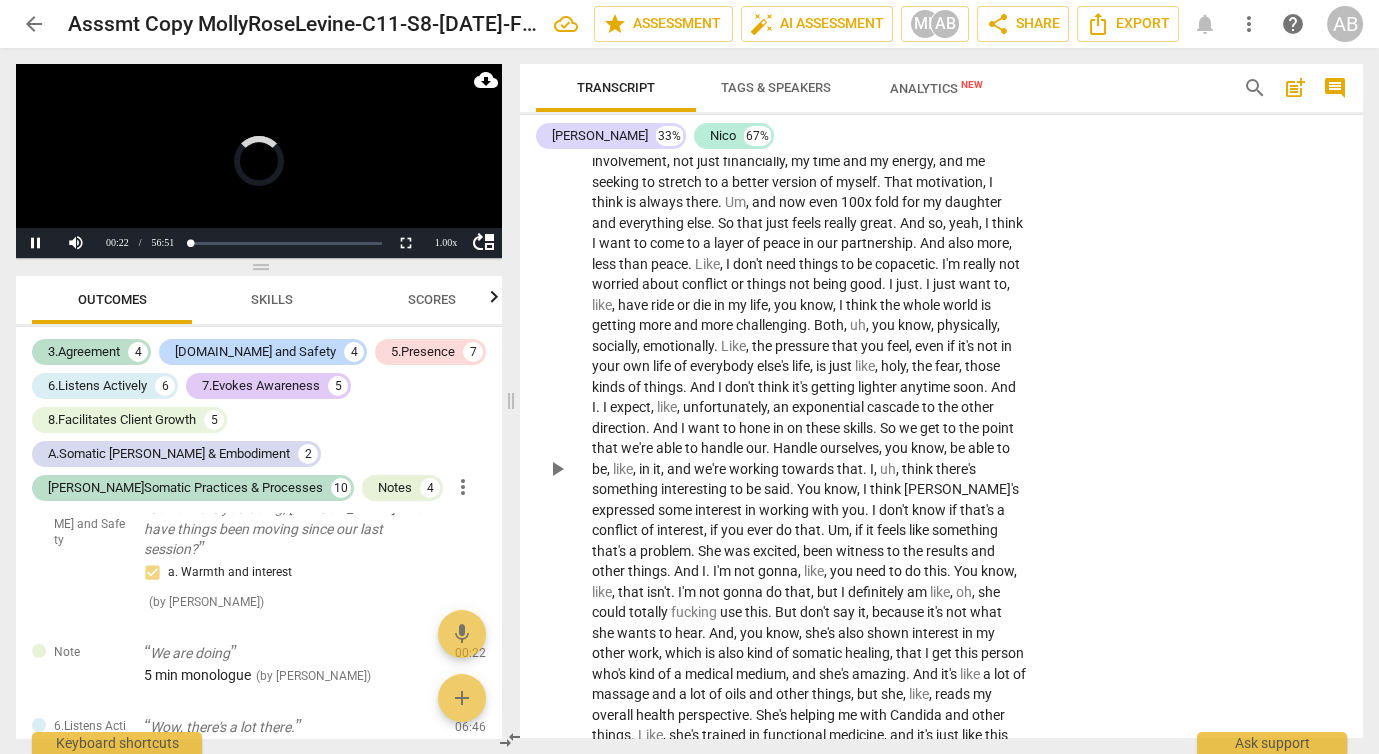 scroll, scrollTop: 1857, scrollLeft: 0, axis: vertical 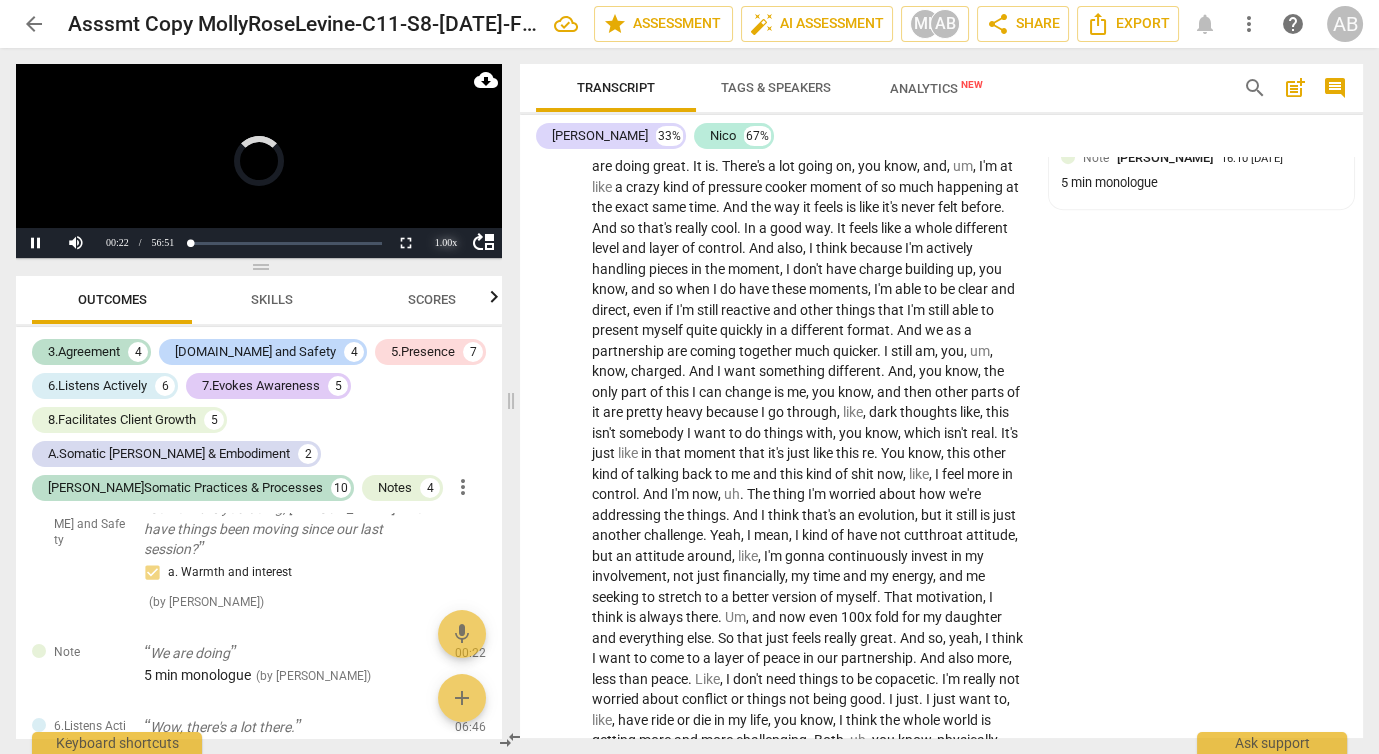 click on "1.00 x" at bounding box center (446, 243) 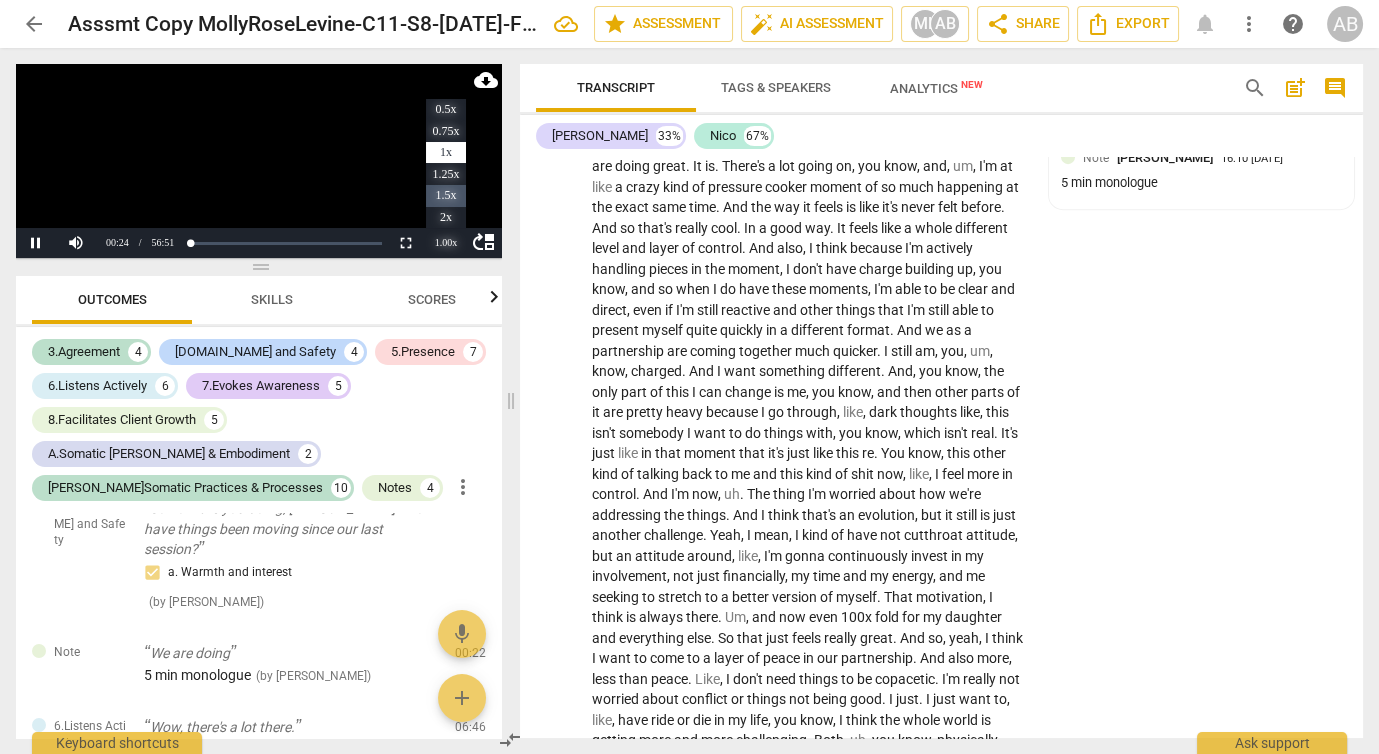 click on "1.5x" at bounding box center (446, 196) 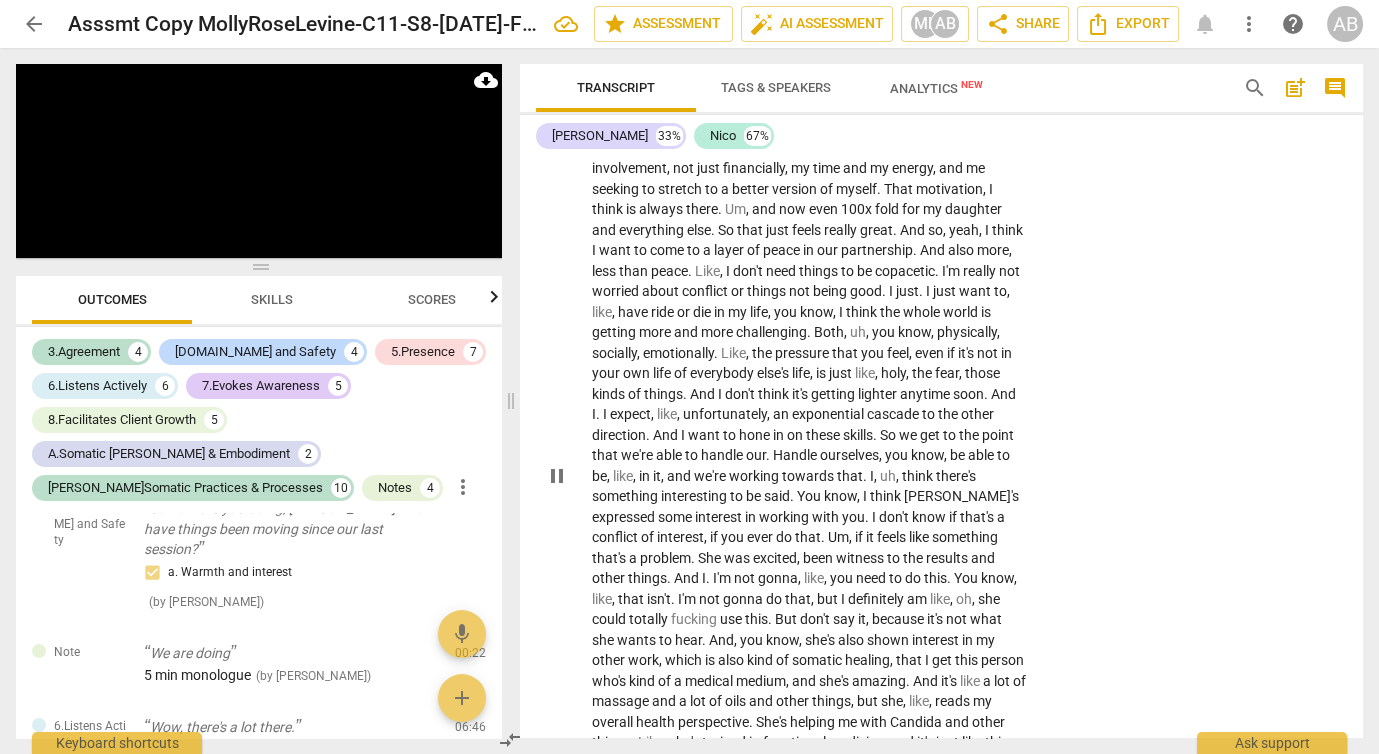 scroll, scrollTop: 2267, scrollLeft: 0, axis: vertical 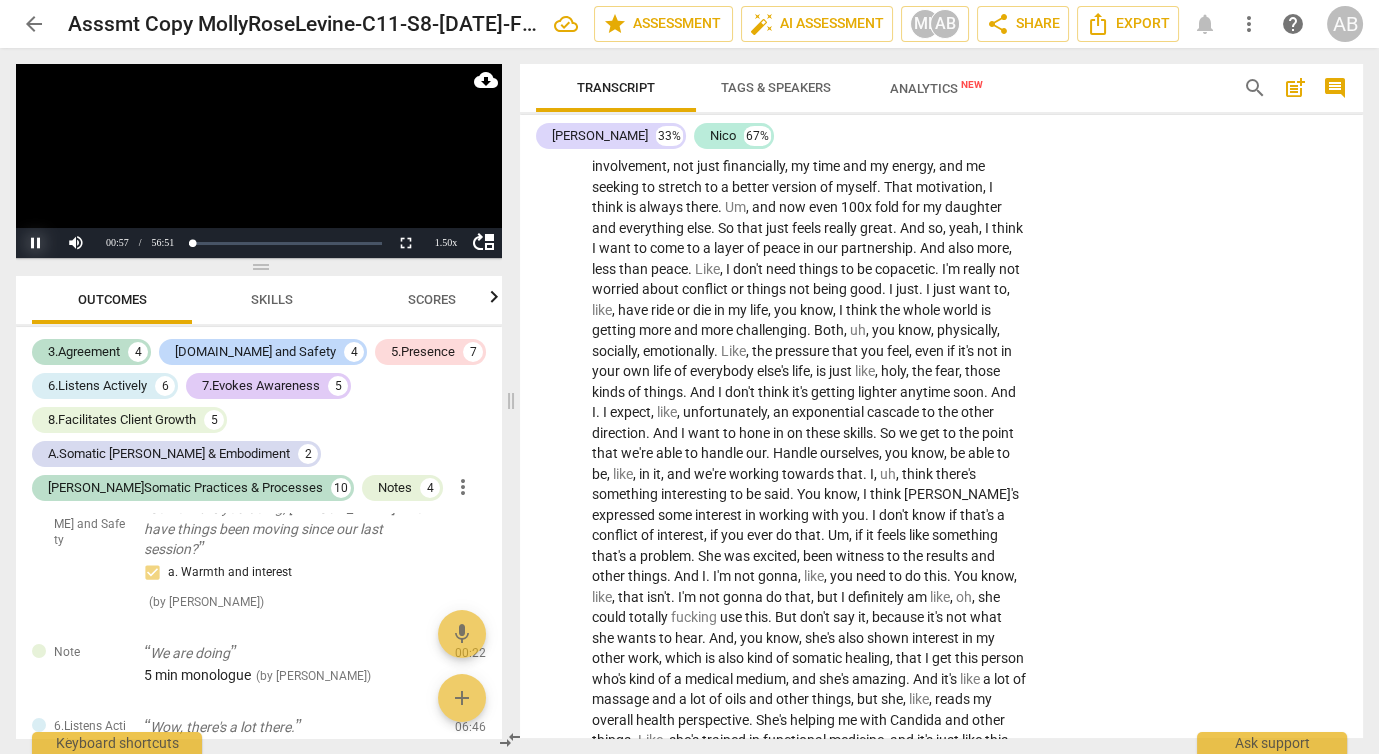 click on "Pause" at bounding box center (36, 243) 